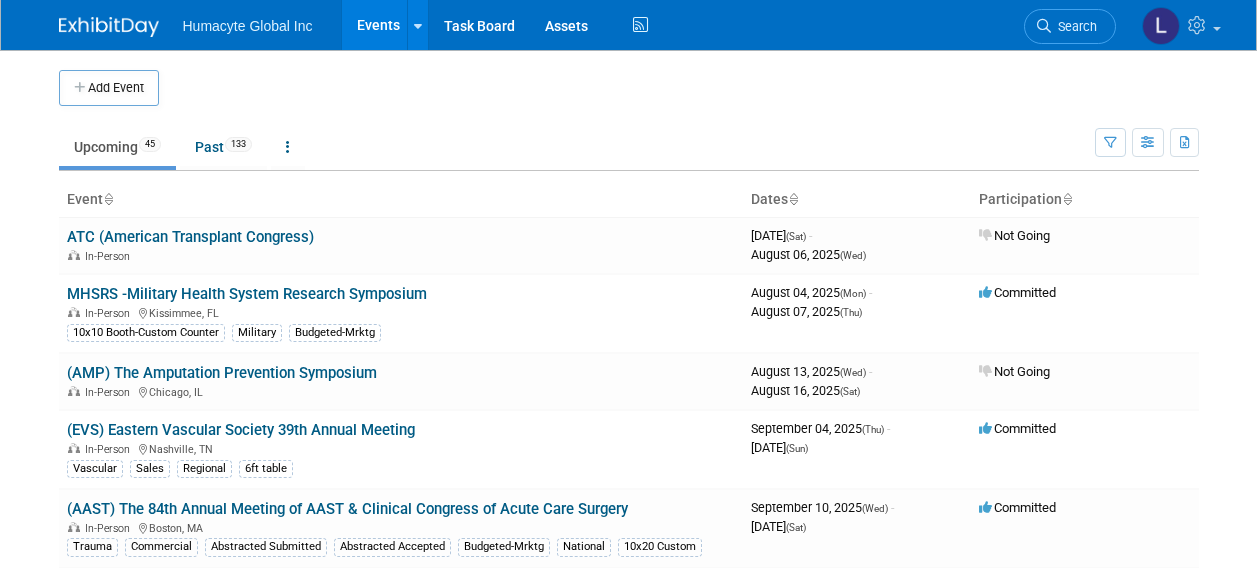 scroll, scrollTop: 0, scrollLeft: 0, axis: both 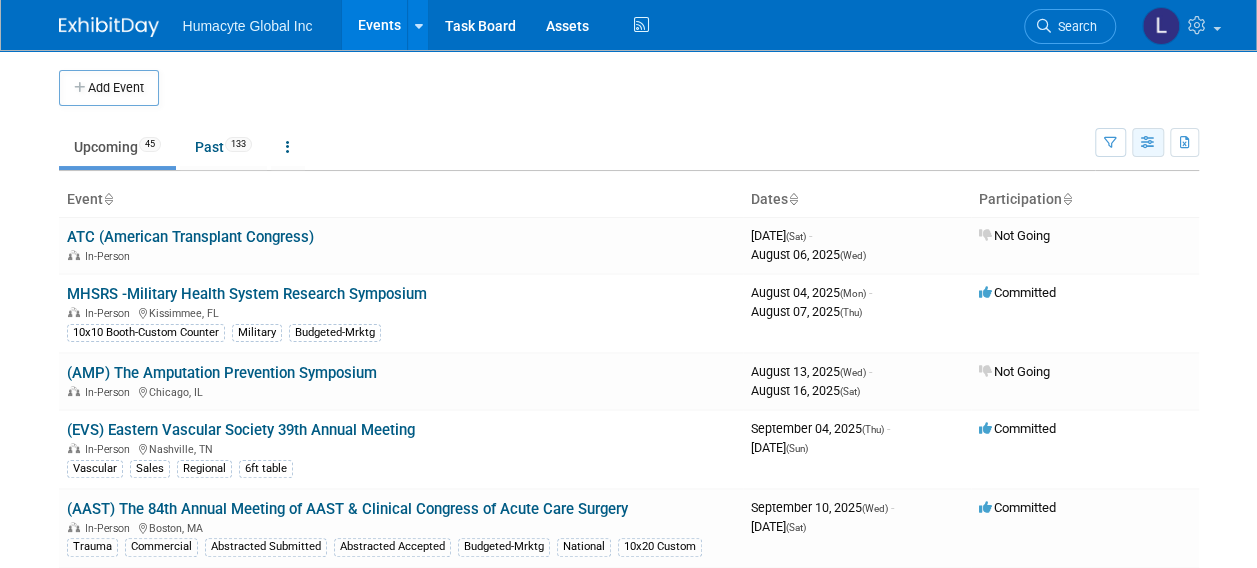 click at bounding box center (1148, 143) 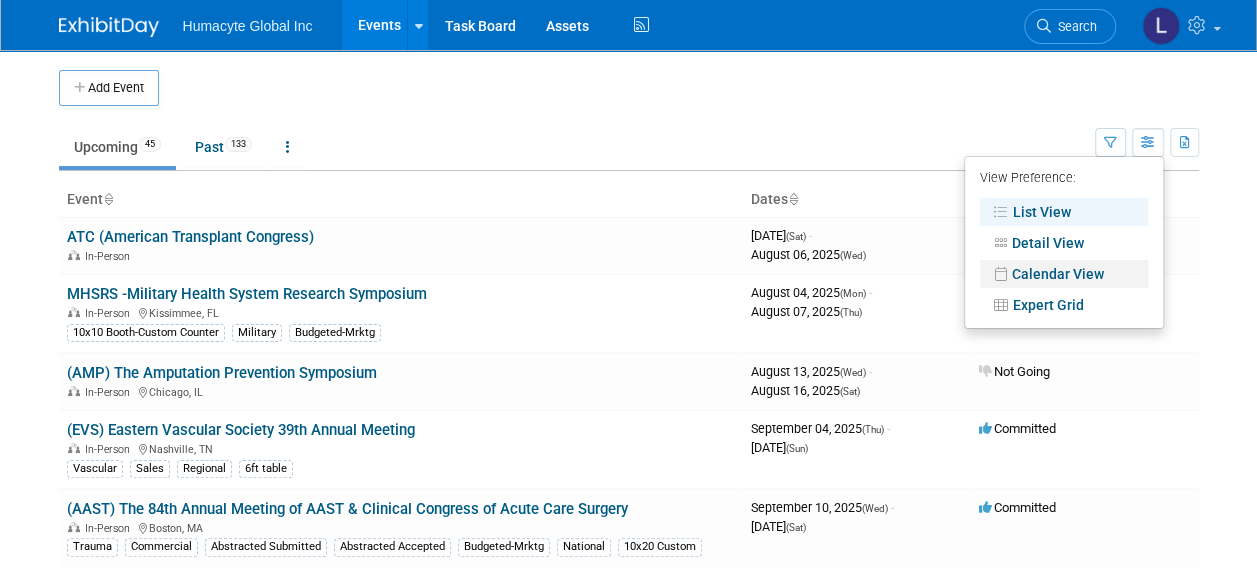 click on "Calendar View" at bounding box center [1064, 274] 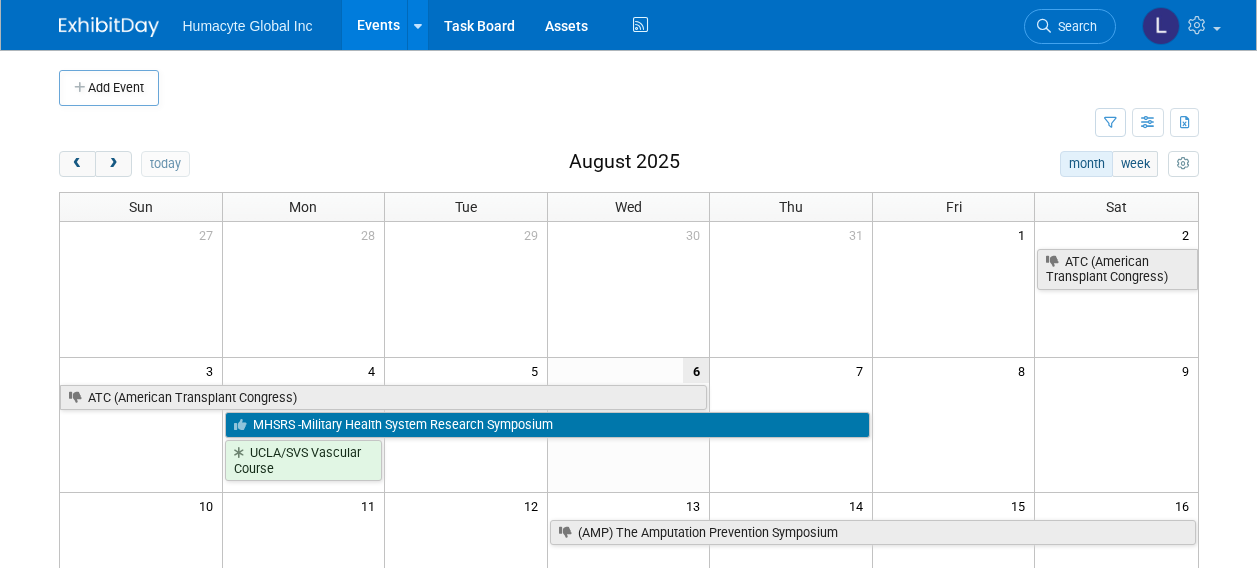 scroll, scrollTop: 0, scrollLeft: 0, axis: both 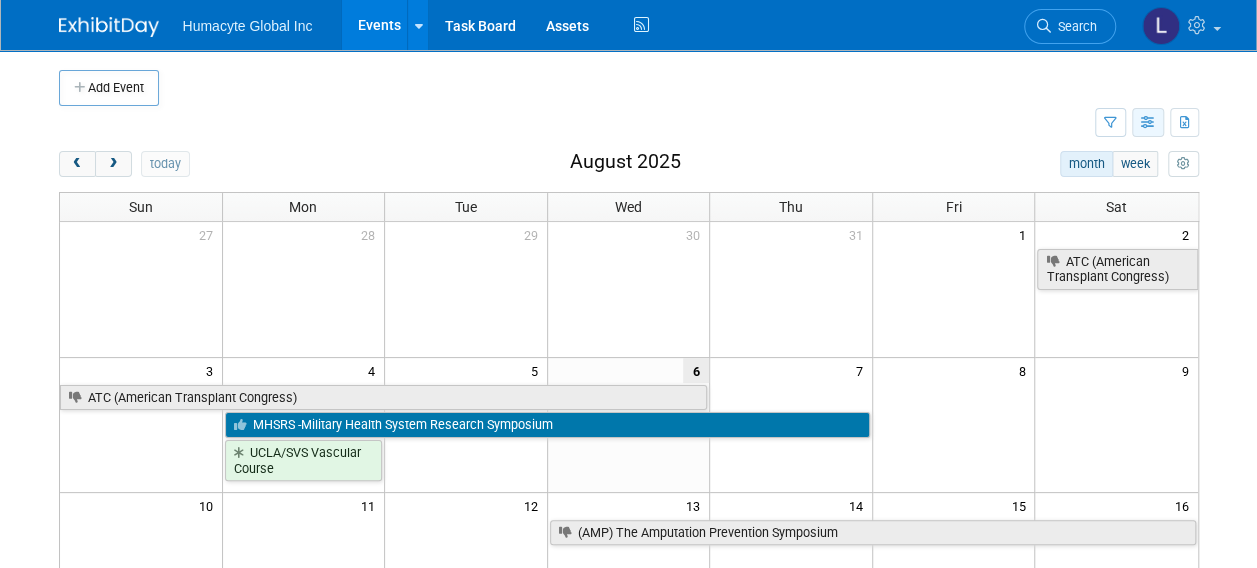 click at bounding box center (1148, 123) 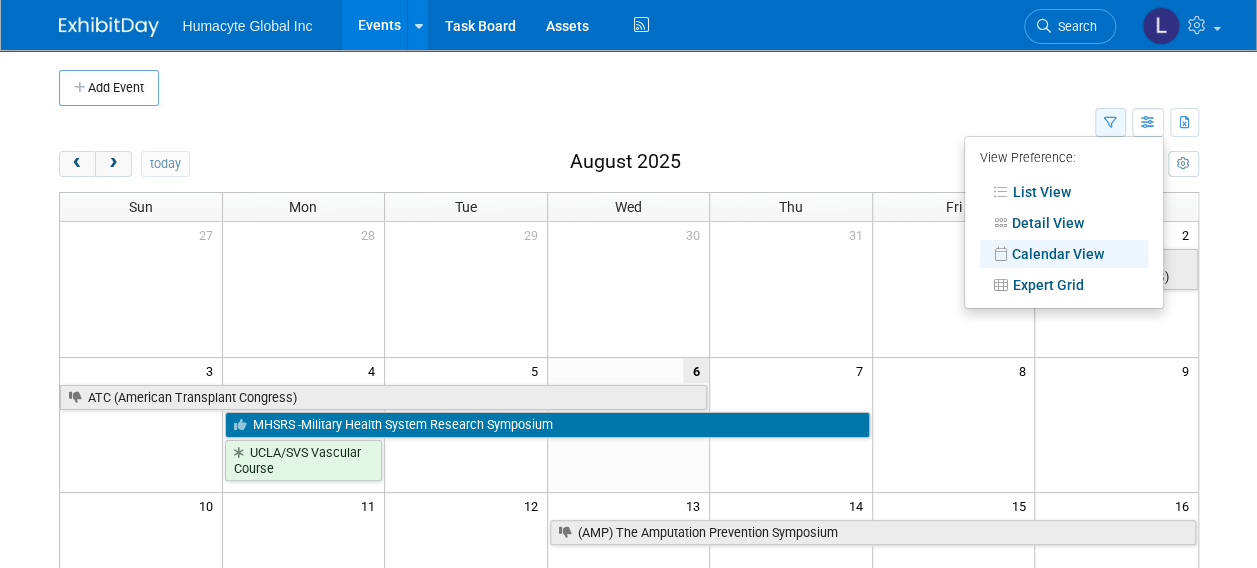 click at bounding box center (1110, 123) 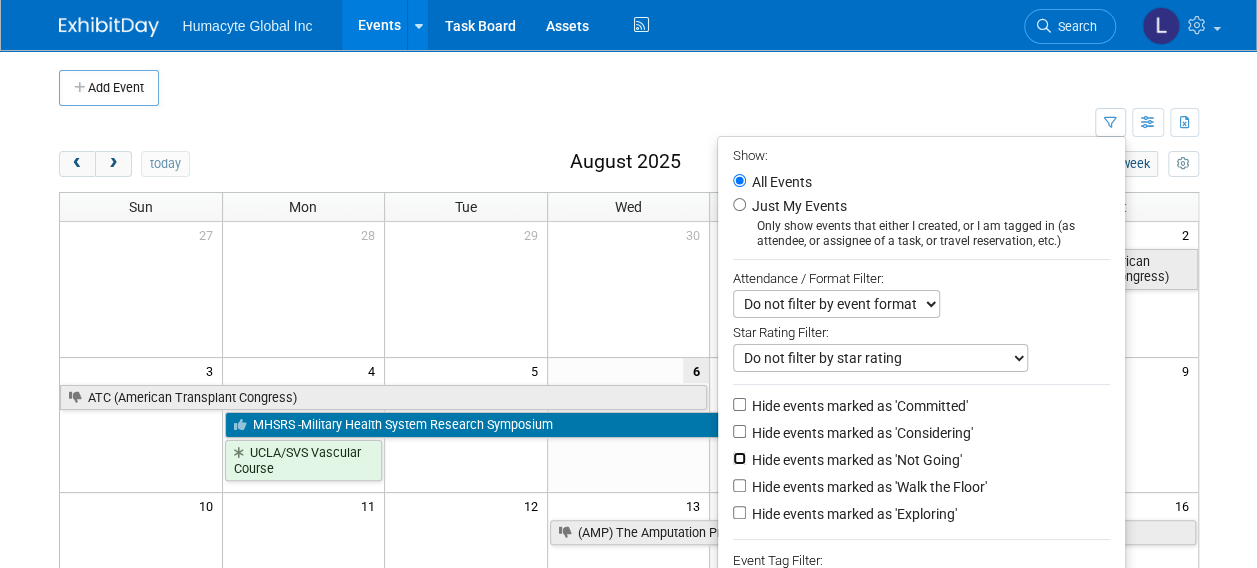 click on "Hide events marked as 'Not Going'" at bounding box center [739, 458] 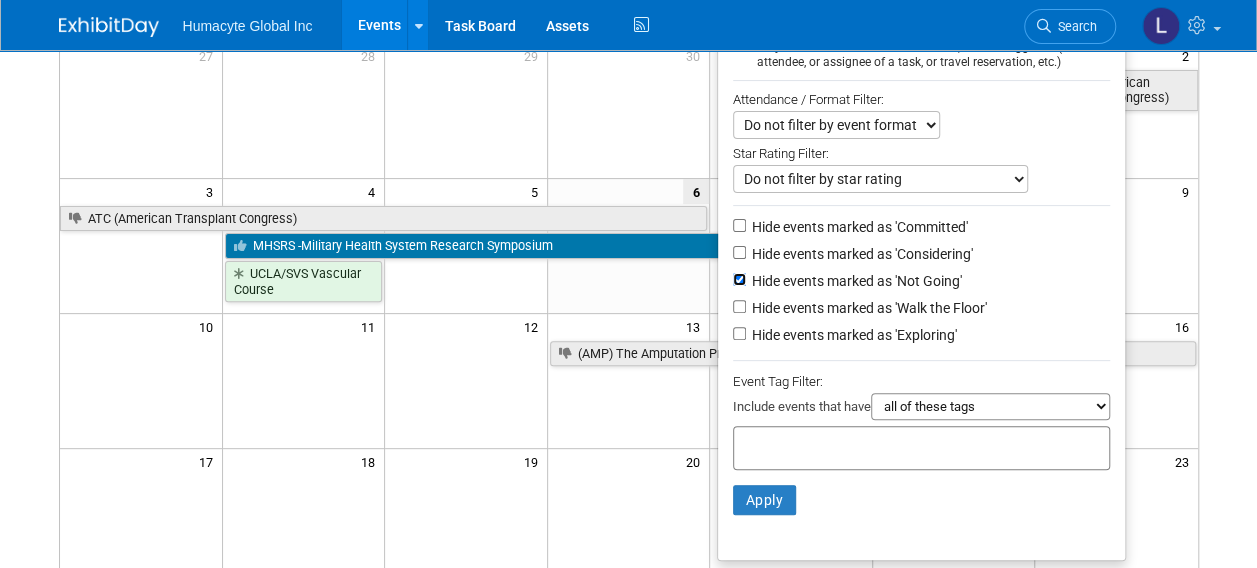scroll, scrollTop: 300, scrollLeft: 0, axis: vertical 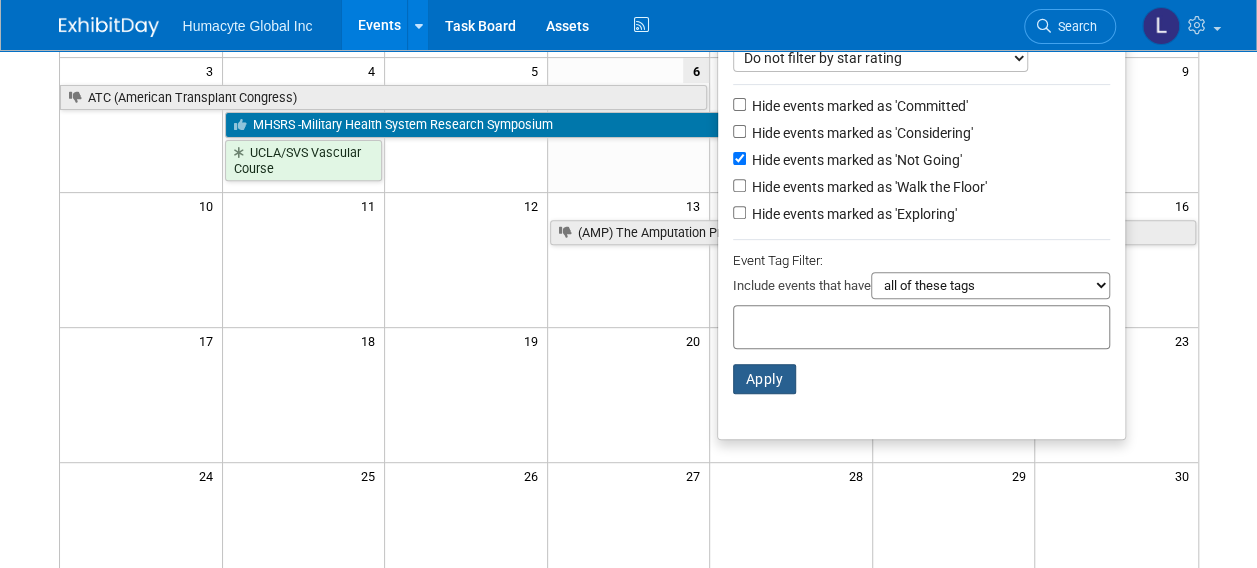 click on "Apply" at bounding box center [765, 379] 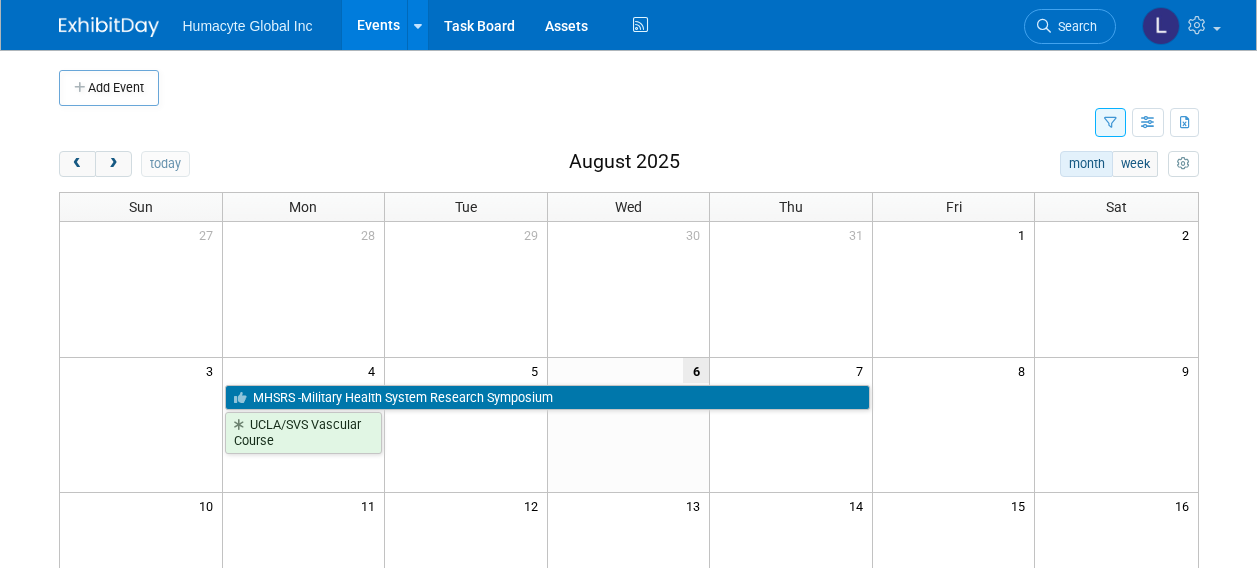 scroll, scrollTop: 0, scrollLeft: 0, axis: both 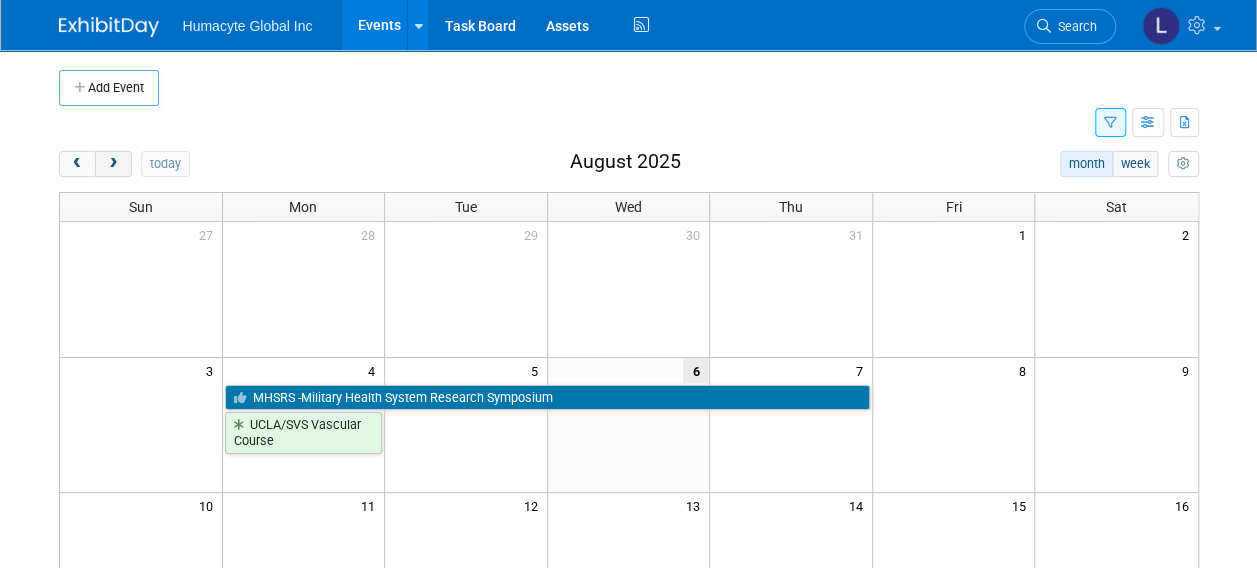 click at bounding box center (113, 164) 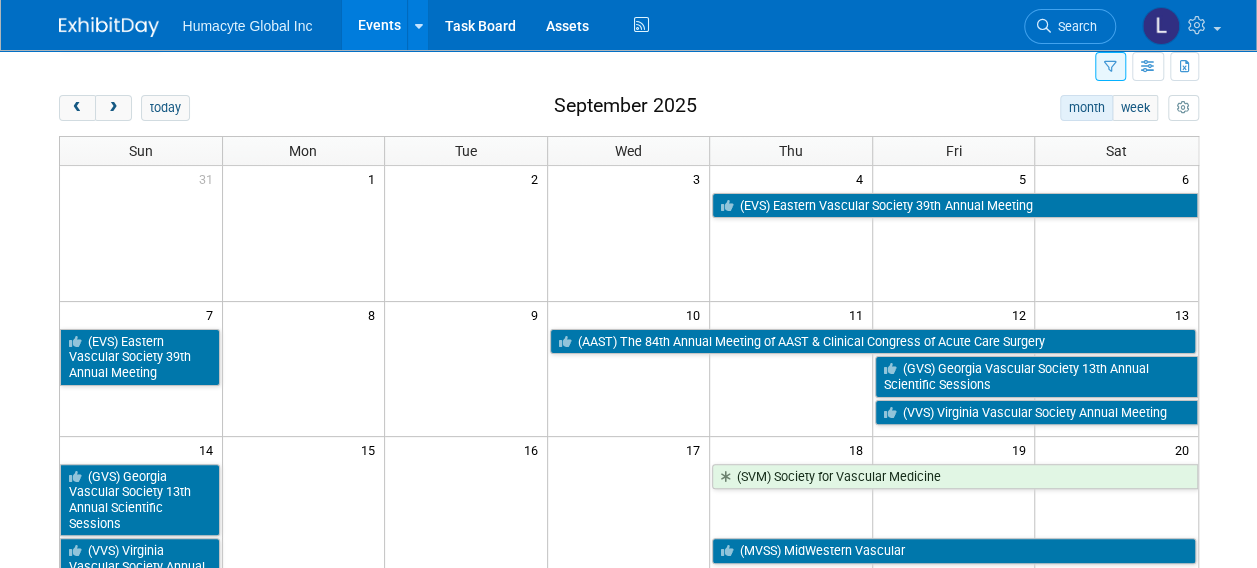 scroll, scrollTop: 100, scrollLeft: 0, axis: vertical 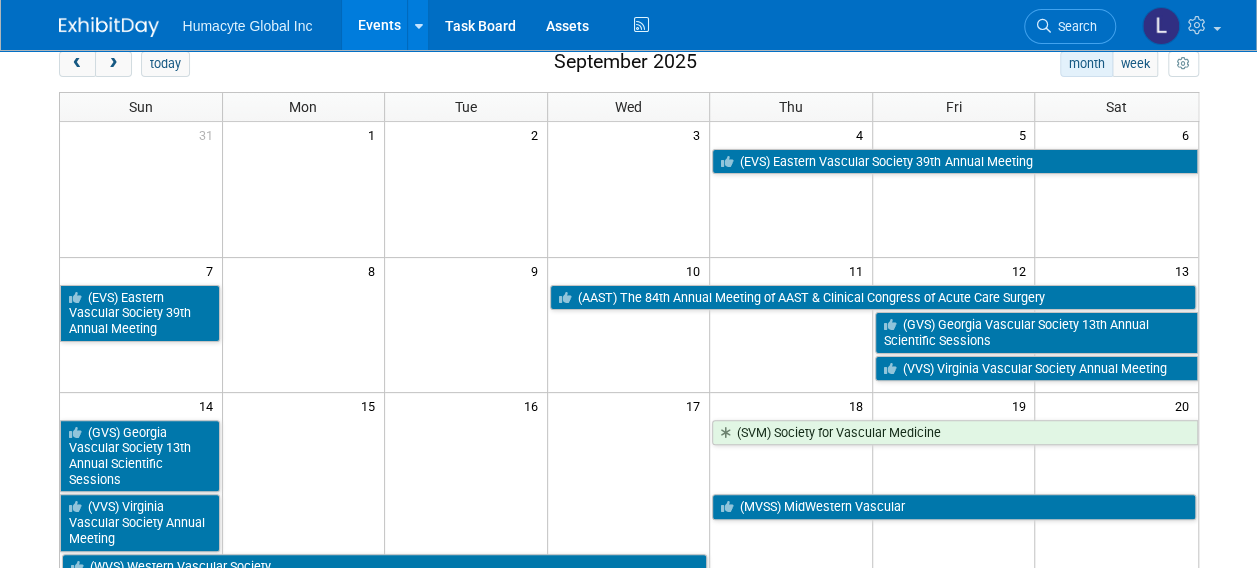 click on "Events" at bounding box center [378, 25] 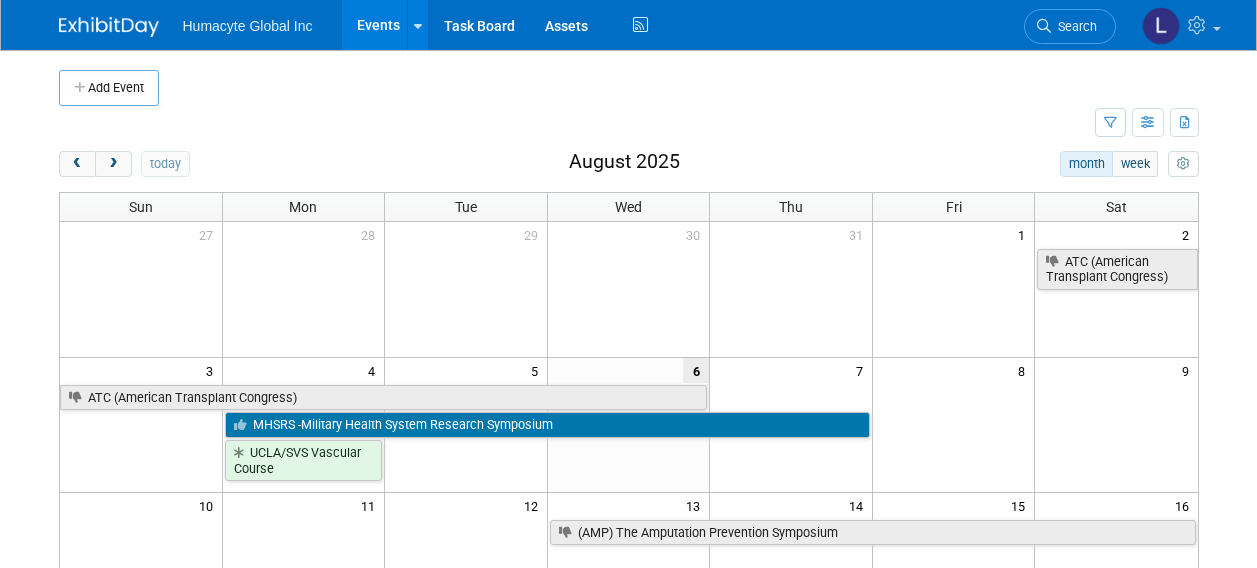 scroll, scrollTop: 0, scrollLeft: 0, axis: both 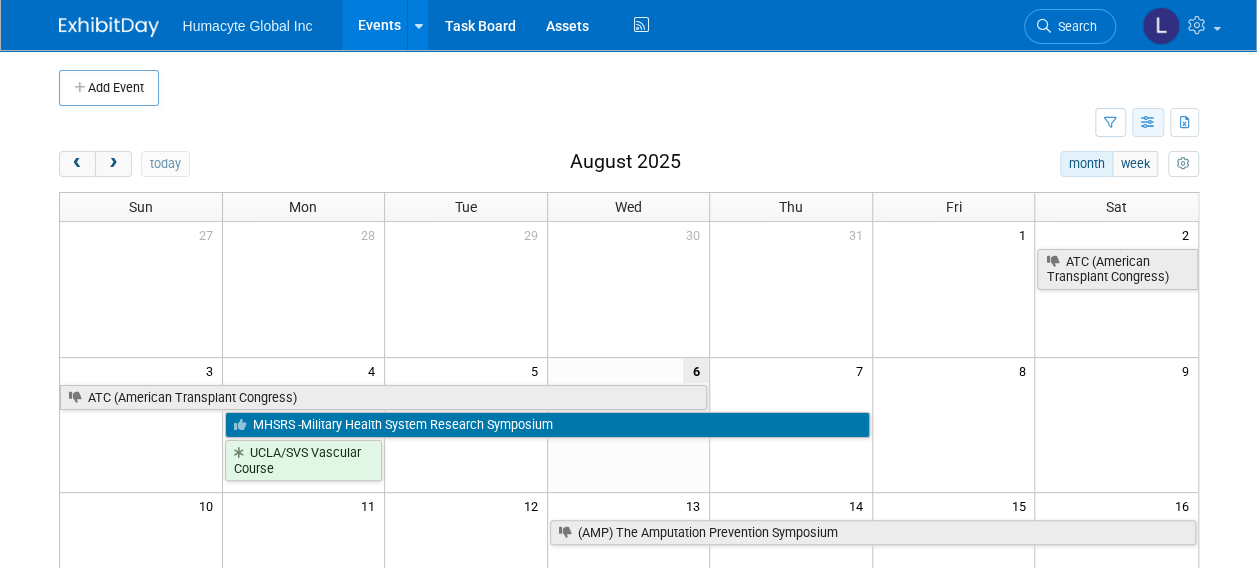 click at bounding box center (1148, 123) 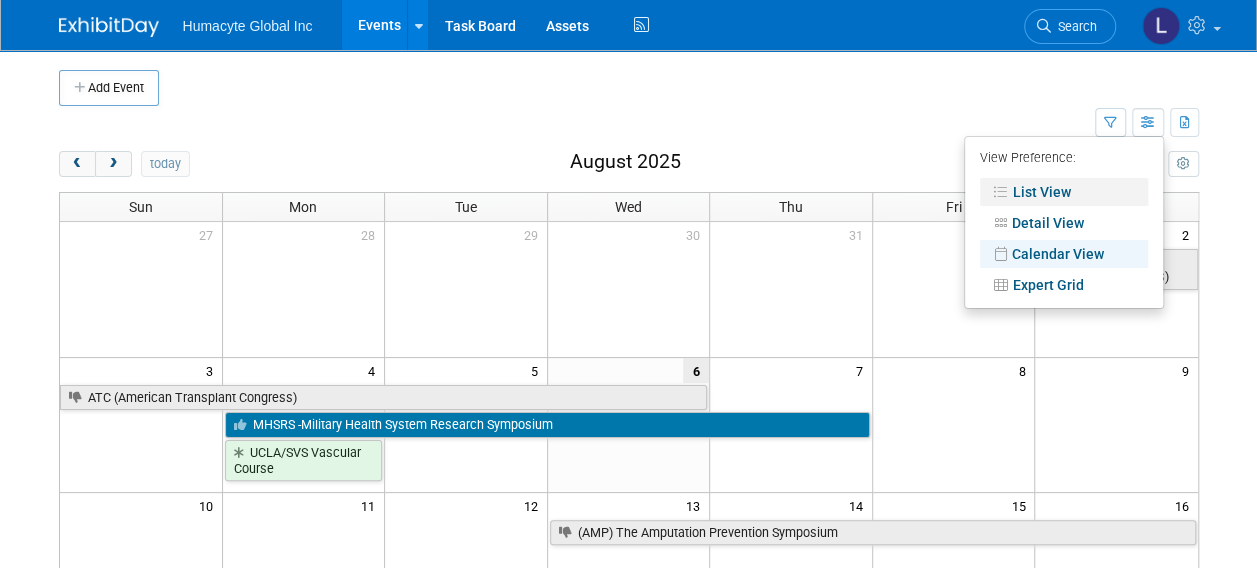 click on "List View" at bounding box center (1064, 192) 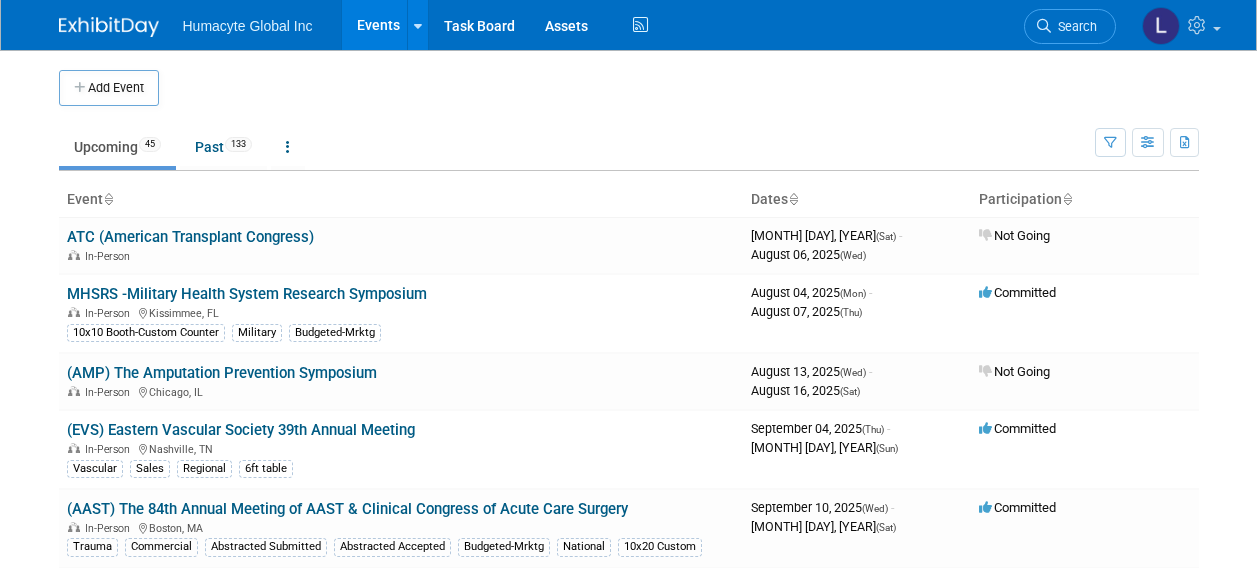 scroll, scrollTop: 0, scrollLeft: 0, axis: both 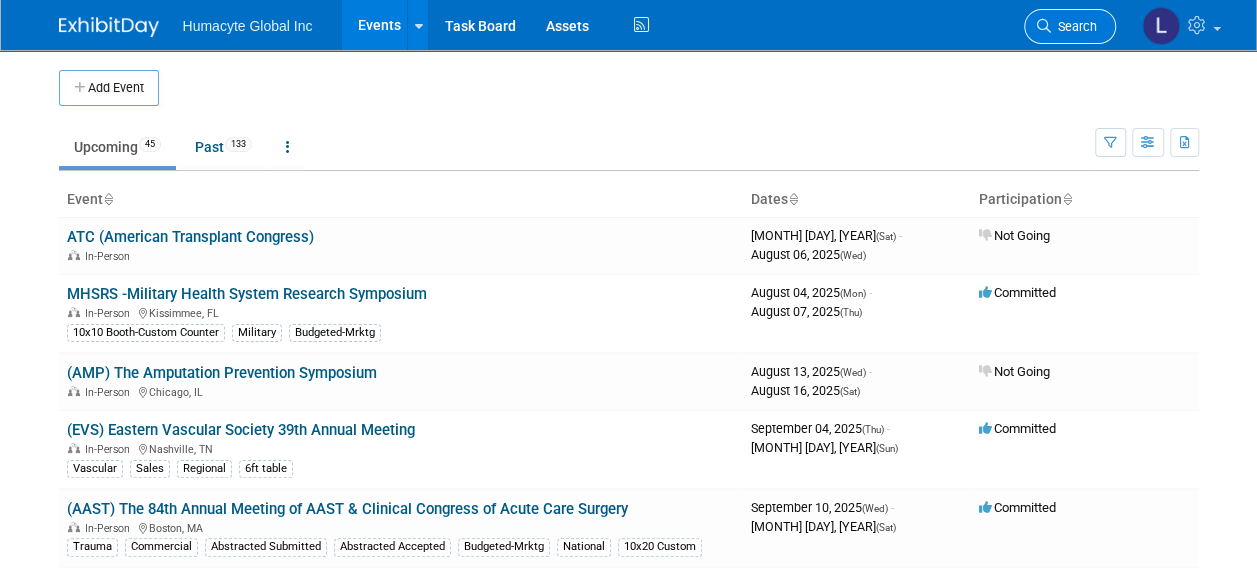 click at bounding box center (1044, 26) 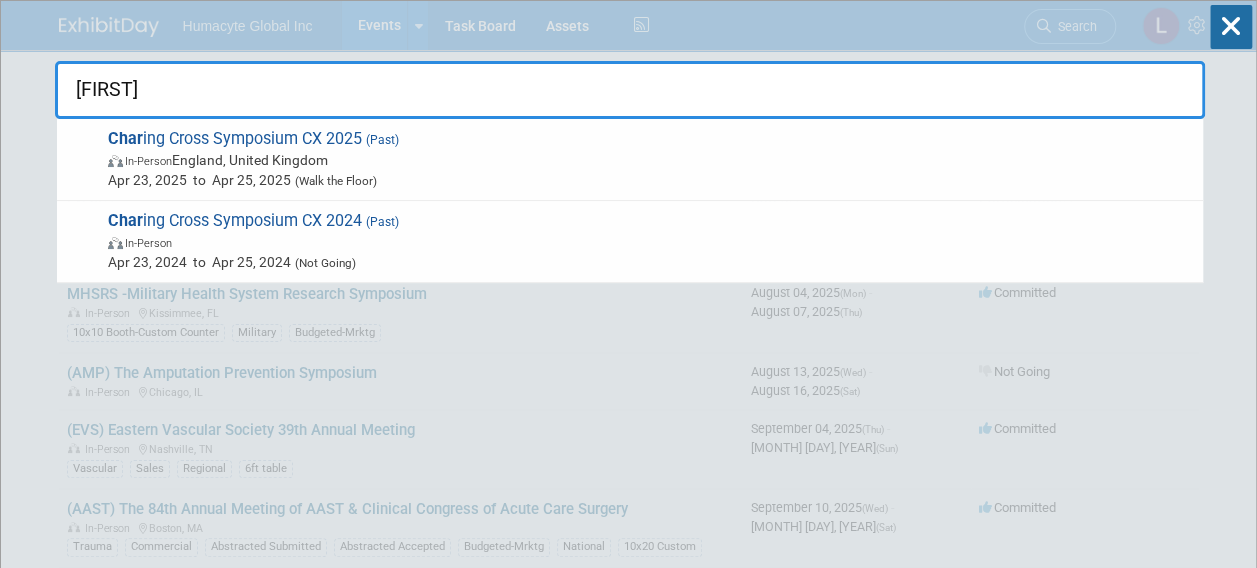 type on "charin" 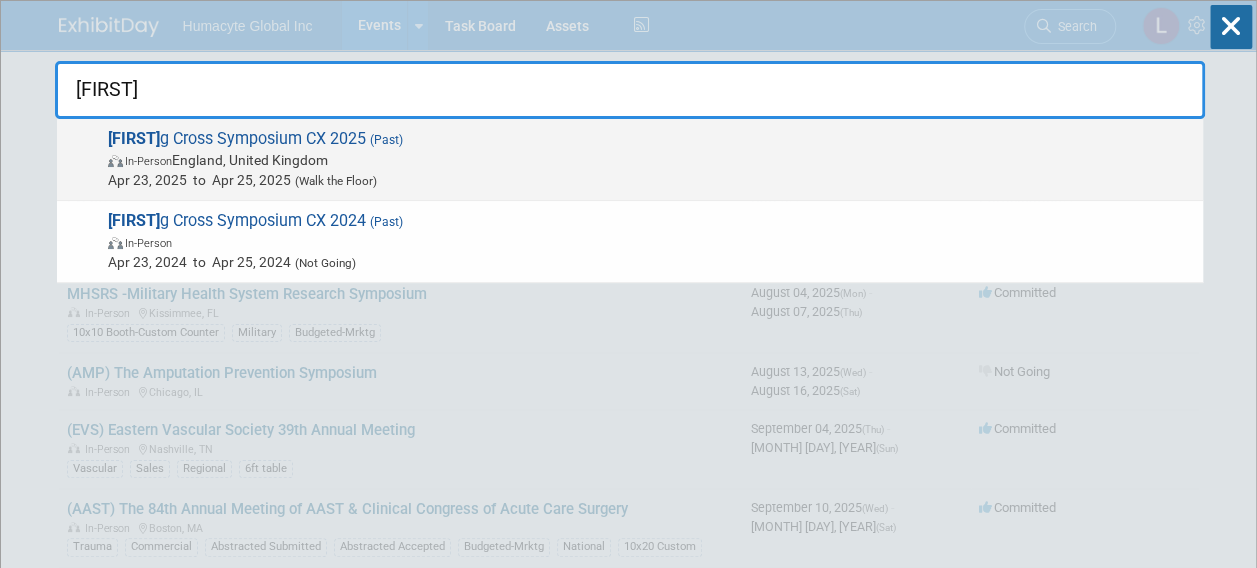 click on "Apr 23, 2025  to  Apr 25, 2025  (Walk the Floor)" at bounding box center [650, 180] 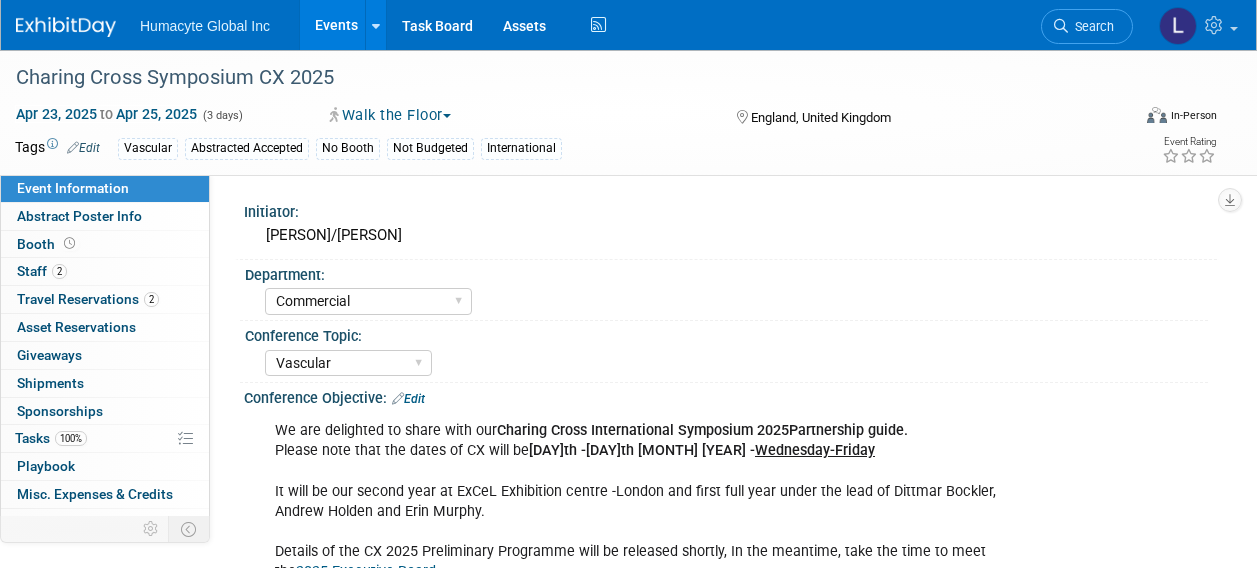 select on "Commercial" 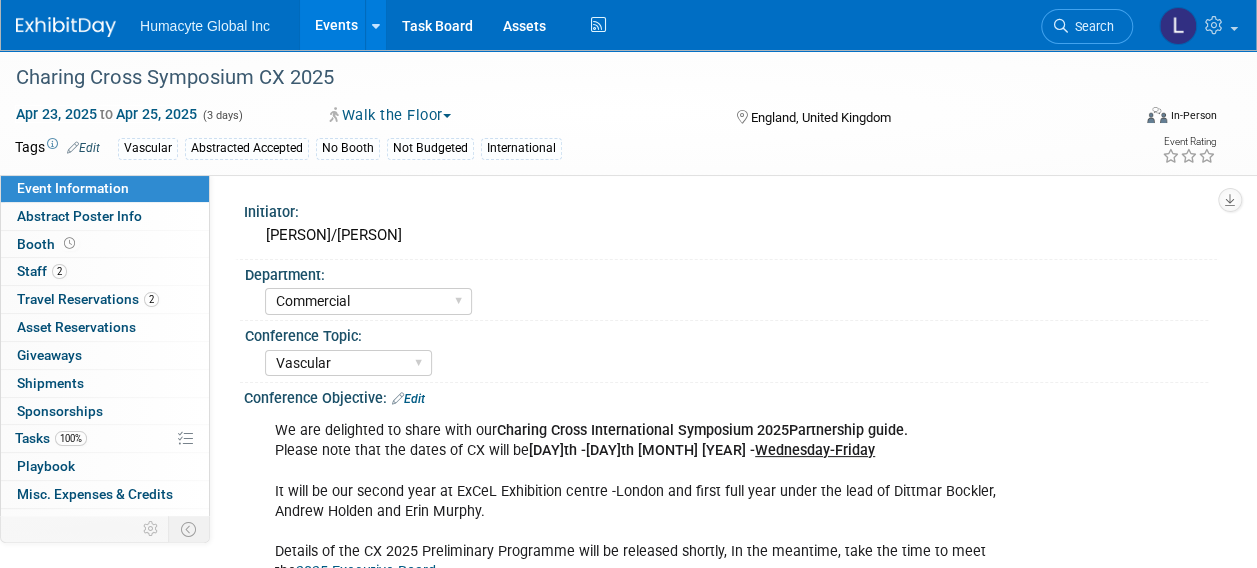 scroll, scrollTop: 0, scrollLeft: 0, axis: both 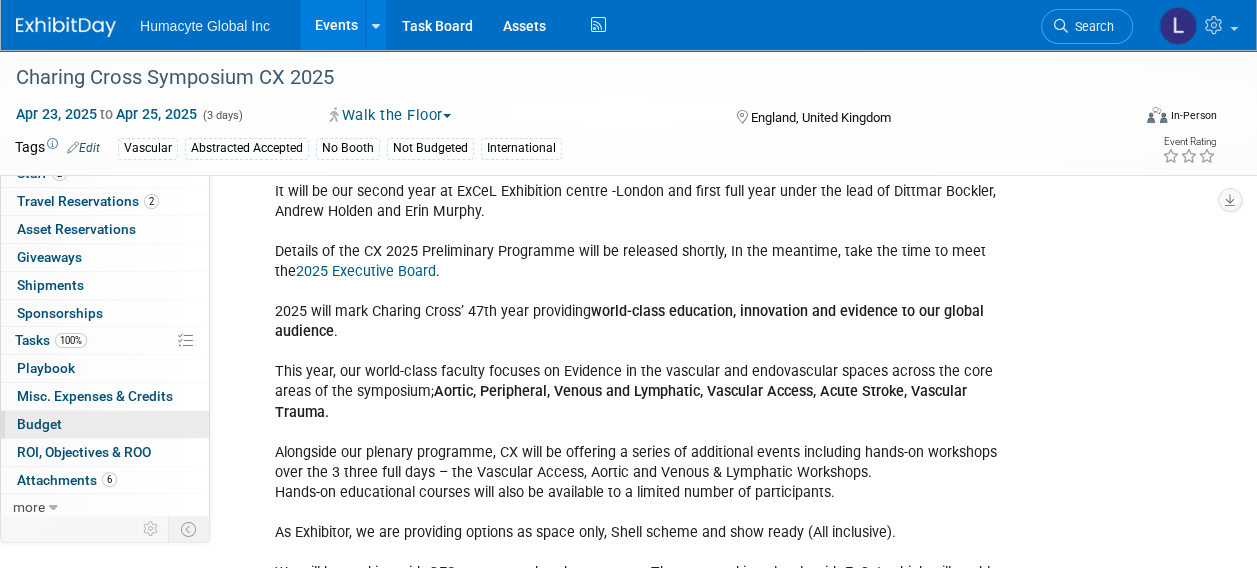 click on "Budget" at bounding box center [39, 424] 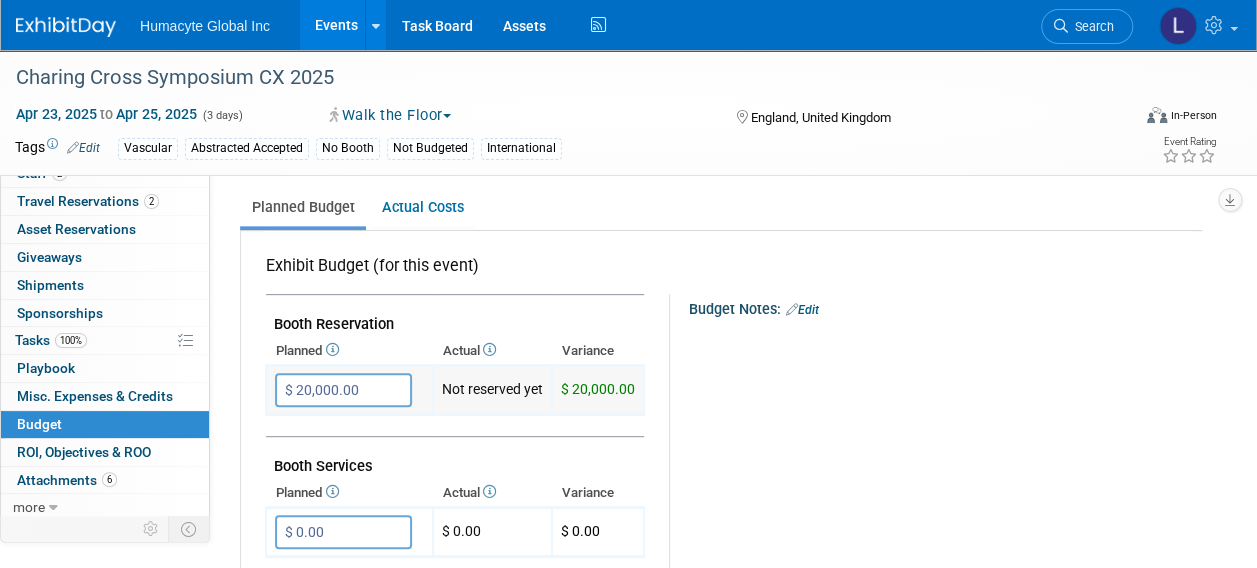 scroll, scrollTop: 300, scrollLeft: 0, axis: vertical 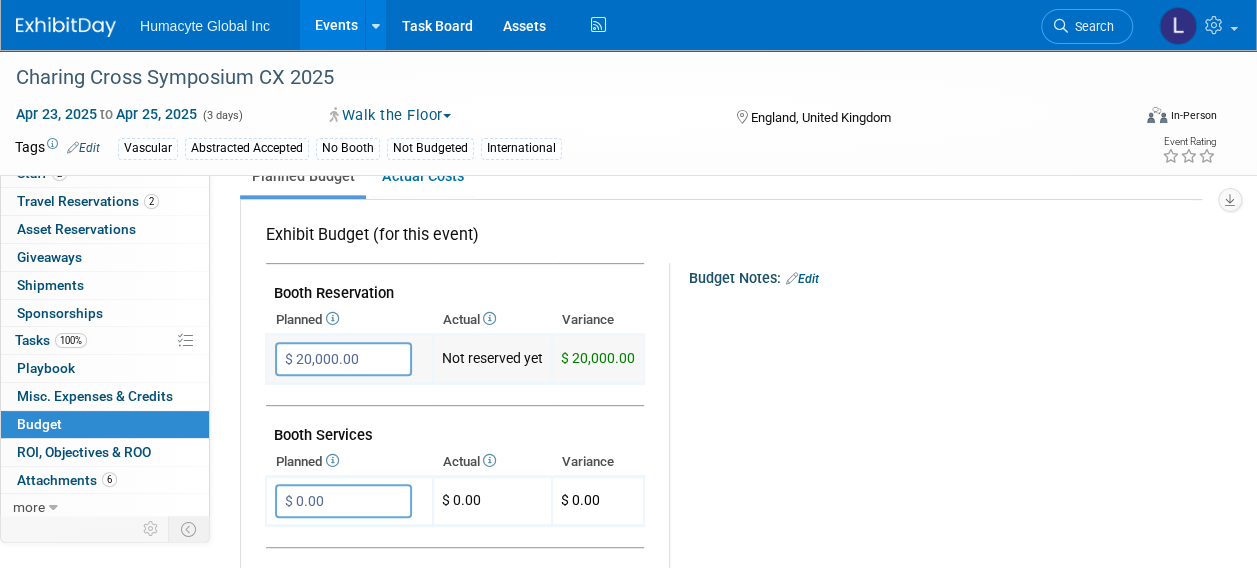 click on "$ 20,000.00" at bounding box center (343, 359) 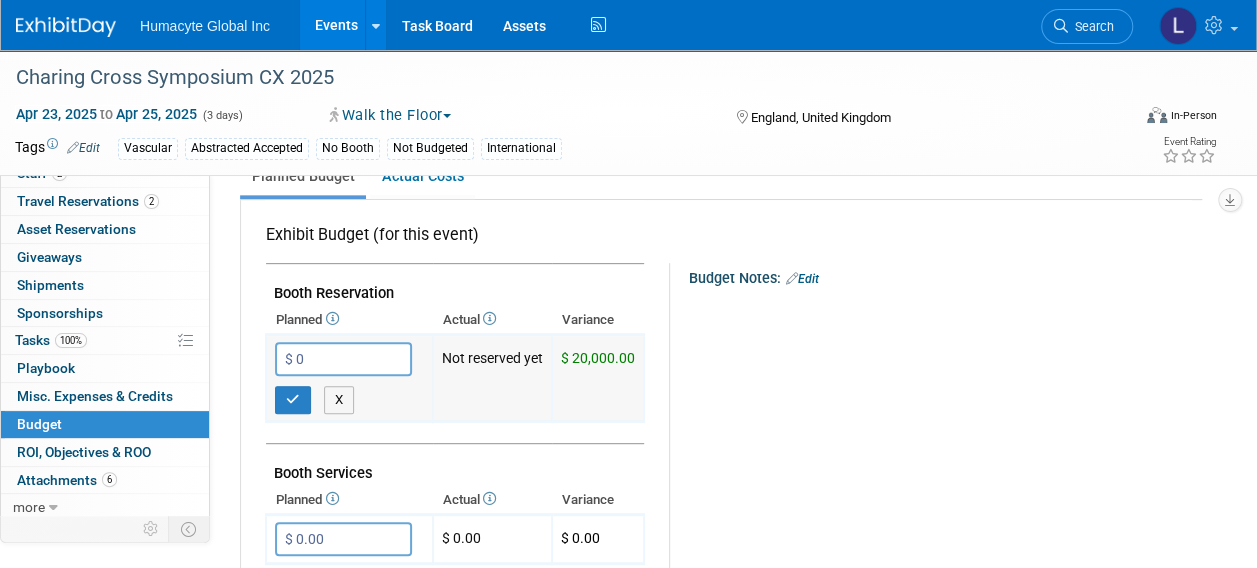 type on "$ 0.00" 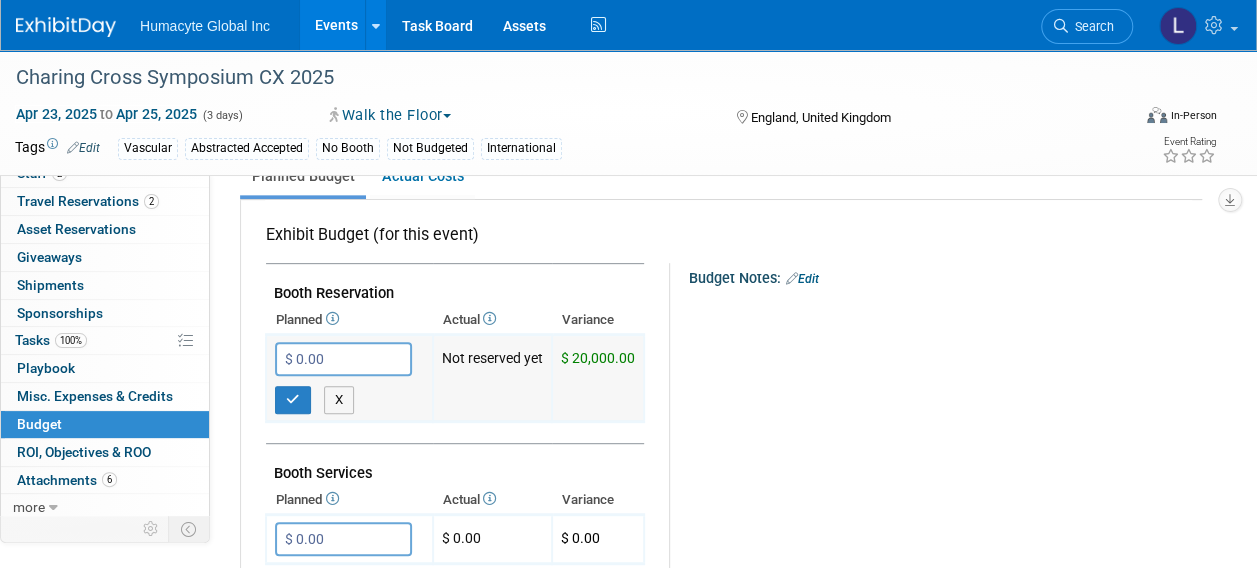 click on "$ 20,000.00" at bounding box center [598, 378] 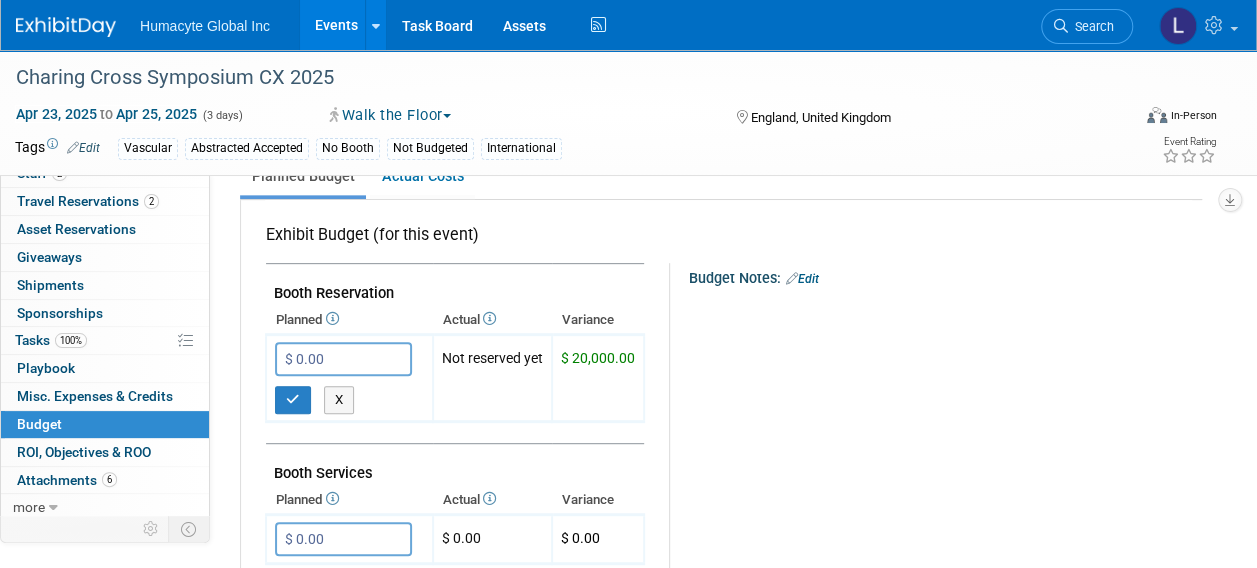 click on "Budget Notes:
Edit
X" at bounding box center (928, 781) 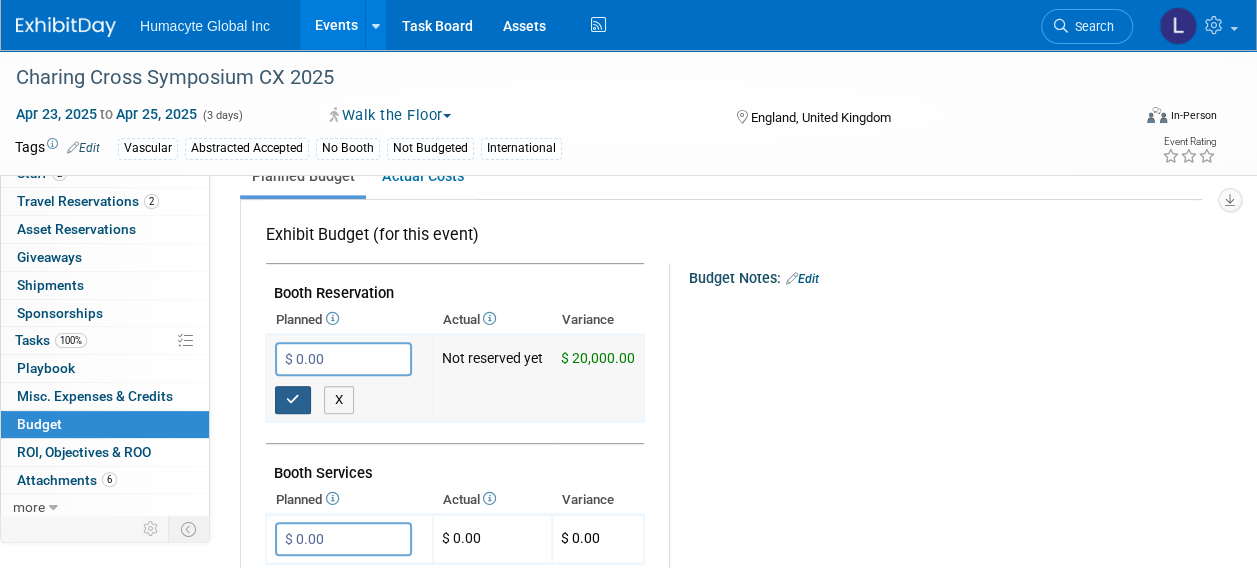 click at bounding box center [293, 399] 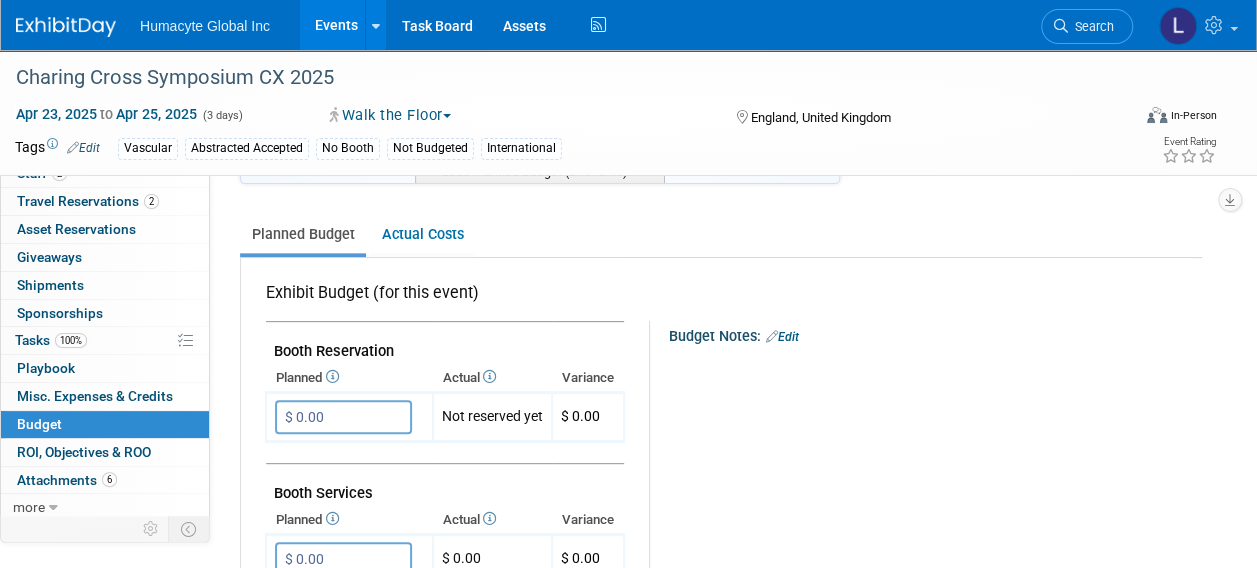 scroll, scrollTop: 0, scrollLeft: 0, axis: both 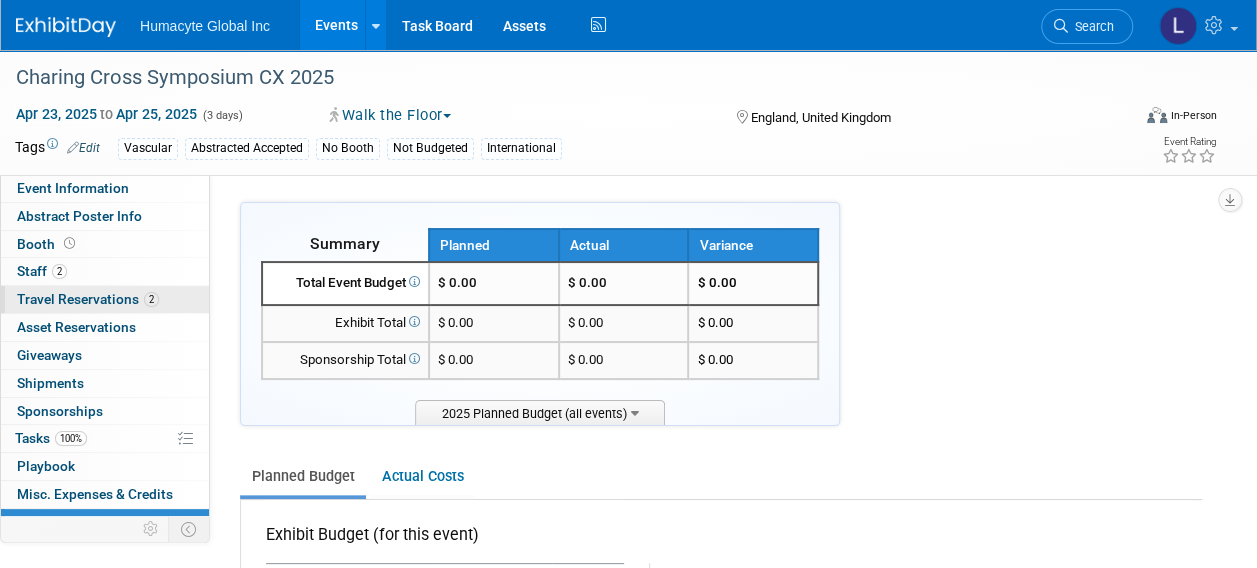 click on "Travel Reservations 2" at bounding box center [88, 299] 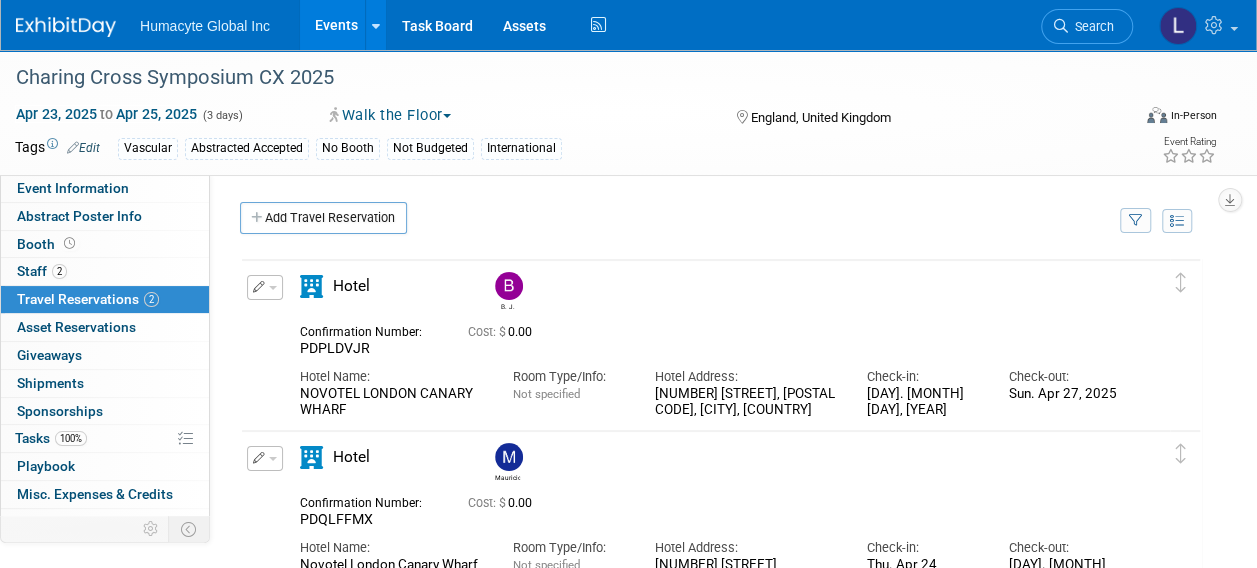 click at bounding box center (265, 287) 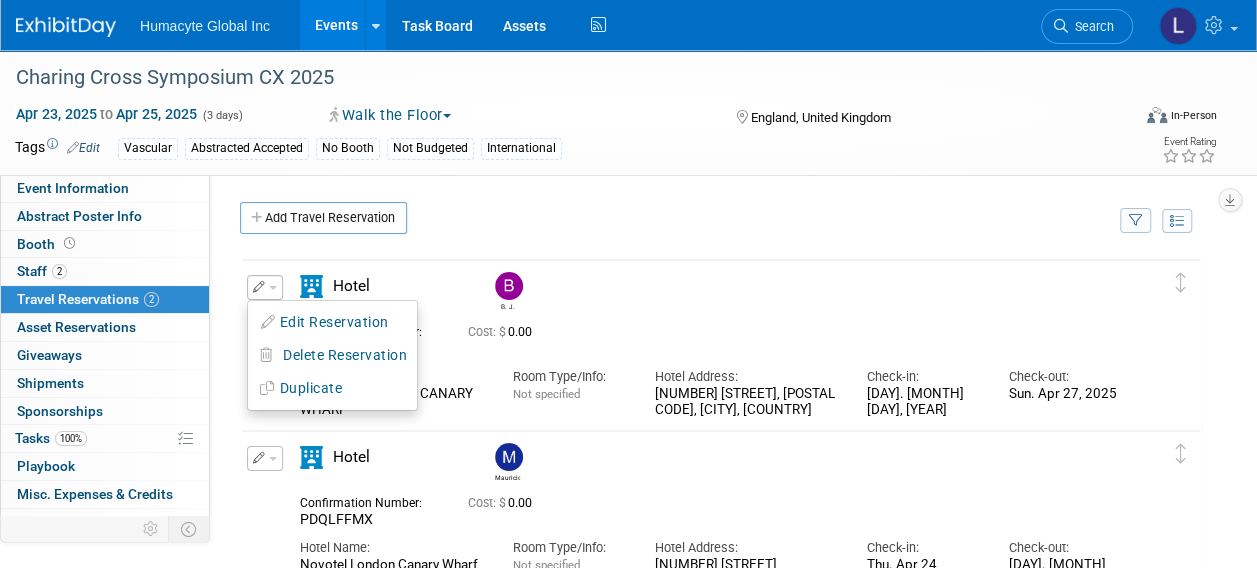 click on "Add Travel Reservation" at bounding box center [674, 220] 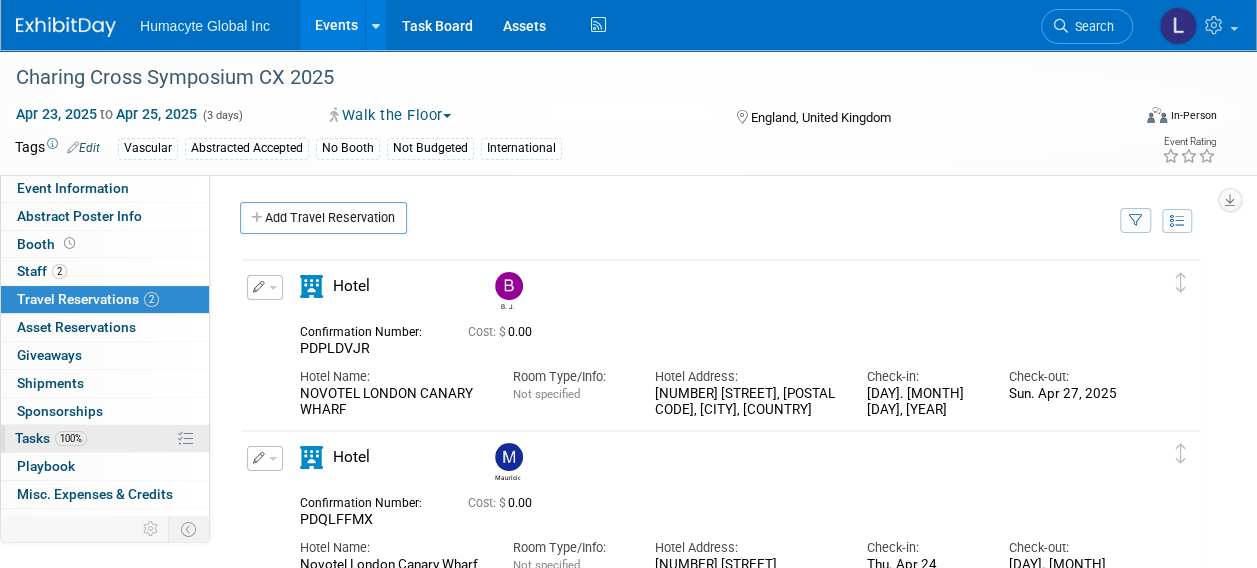 click on "Tasks 100%" at bounding box center [51, 438] 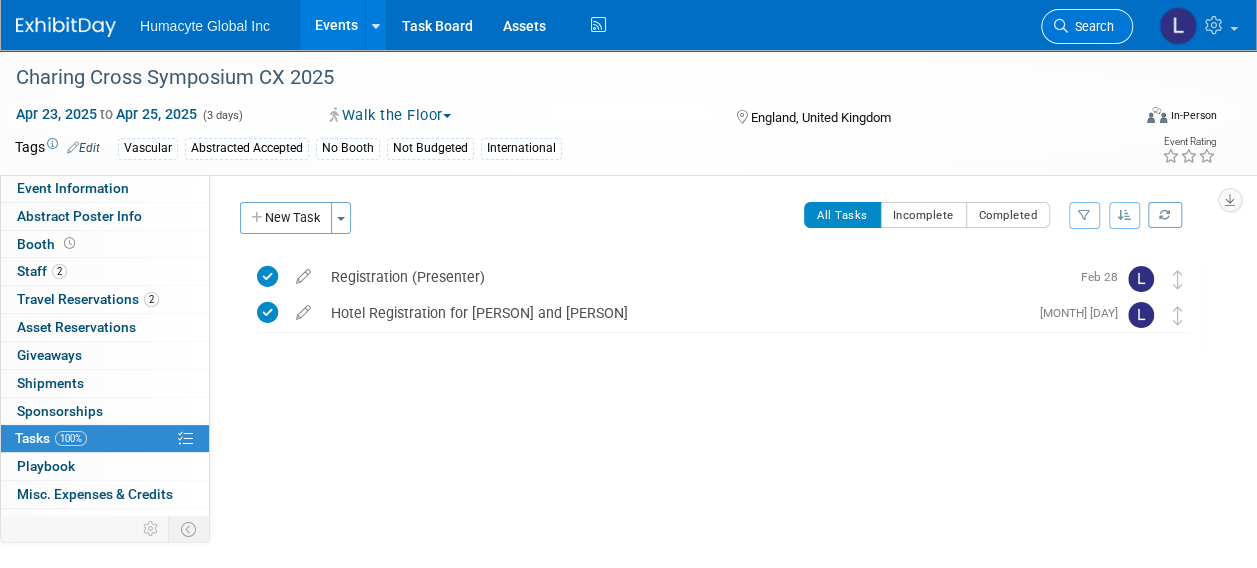 click on "Search" at bounding box center (1087, 26) 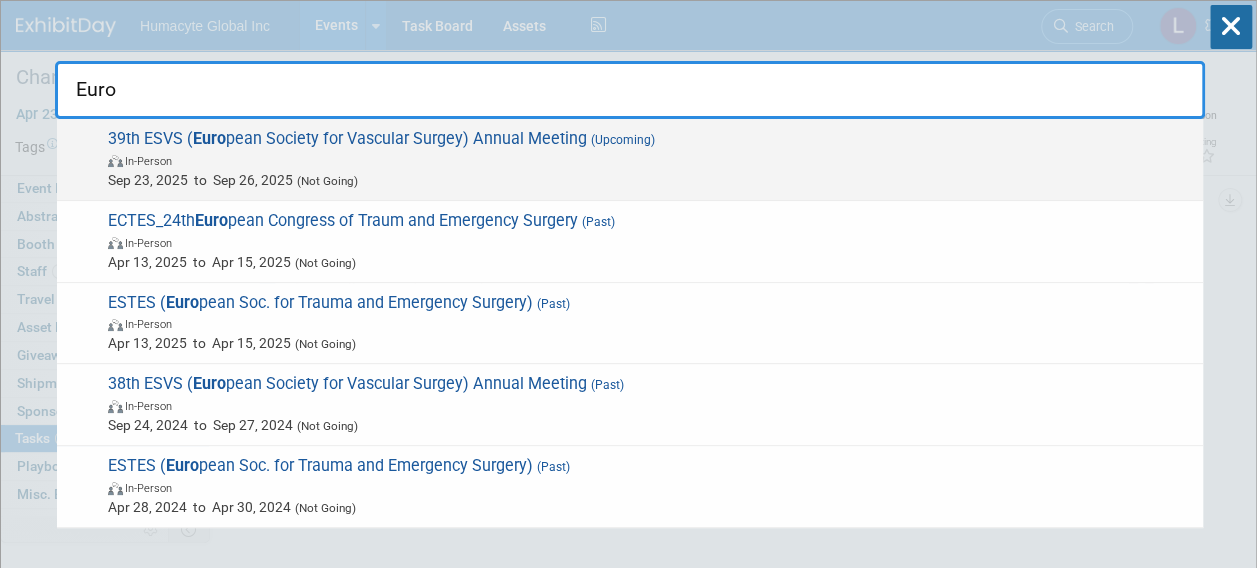 type on "Euro" 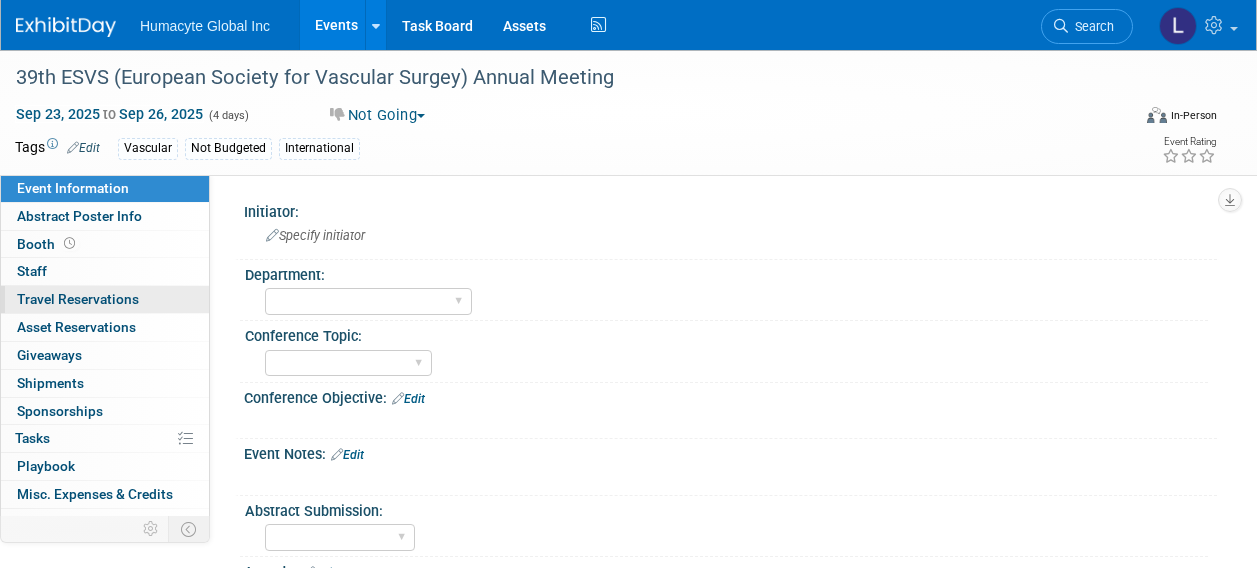 scroll, scrollTop: 0, scrollLeft: 0, axis: both 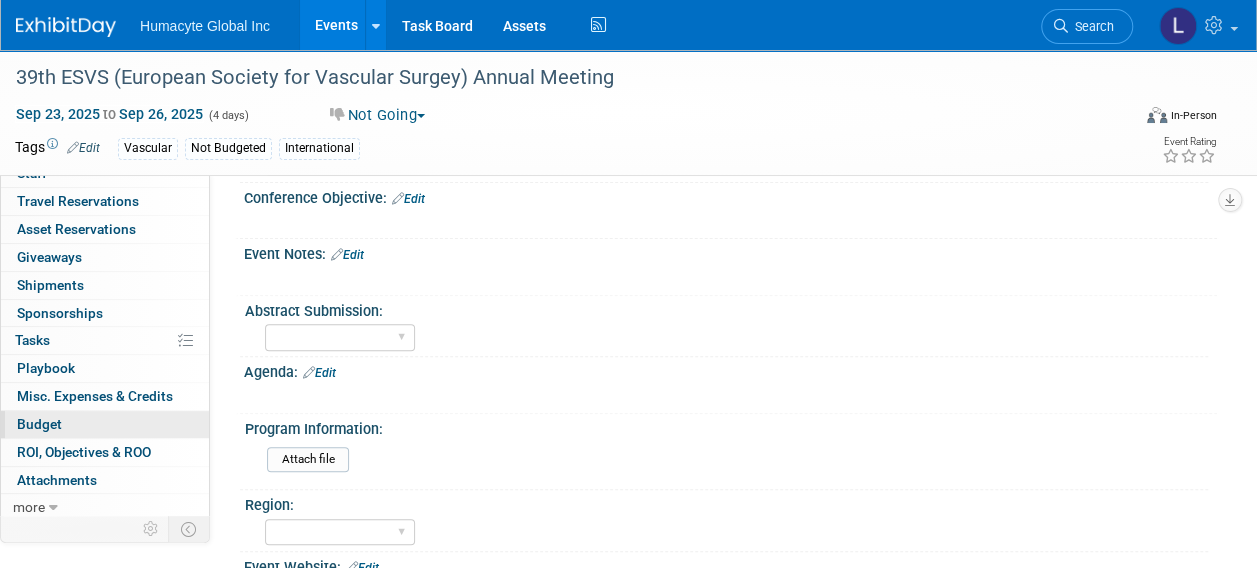 click on "Budget" at bounding box center (39, 424) 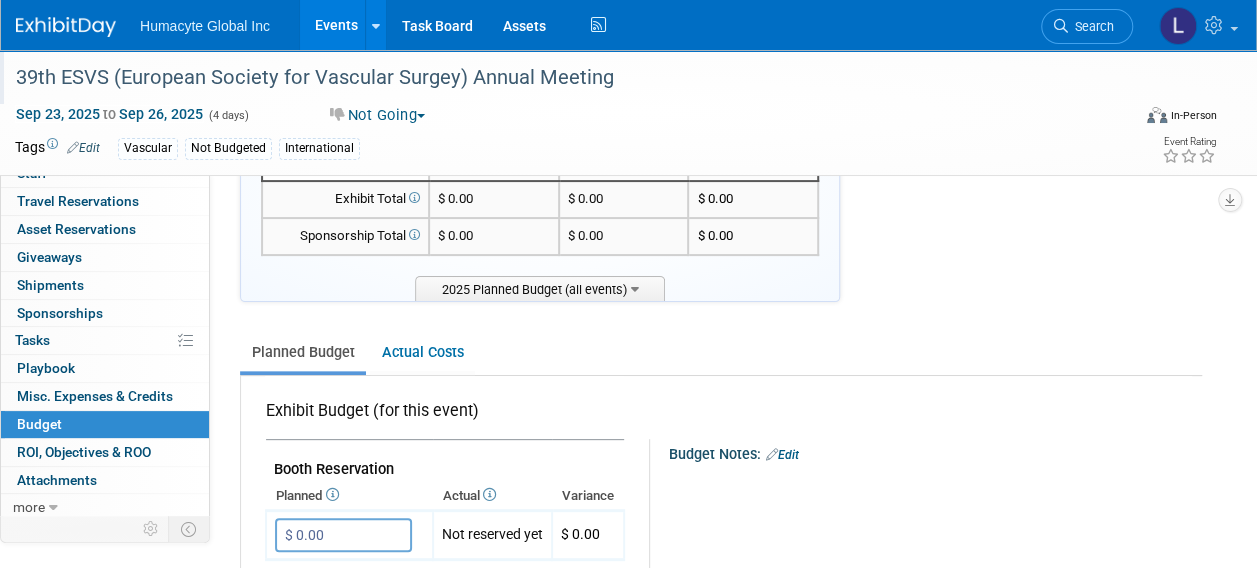 scroll, scrollTop: 0, scrollLeft: 0, axis: both 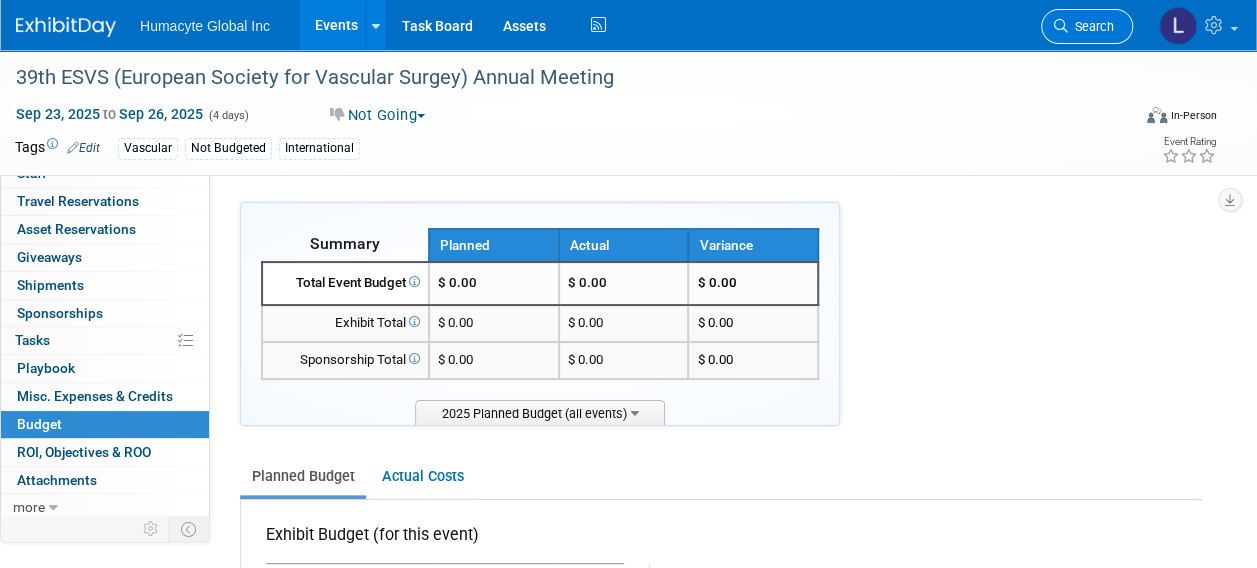 click on "Search" at bounding box center [1091, 26] 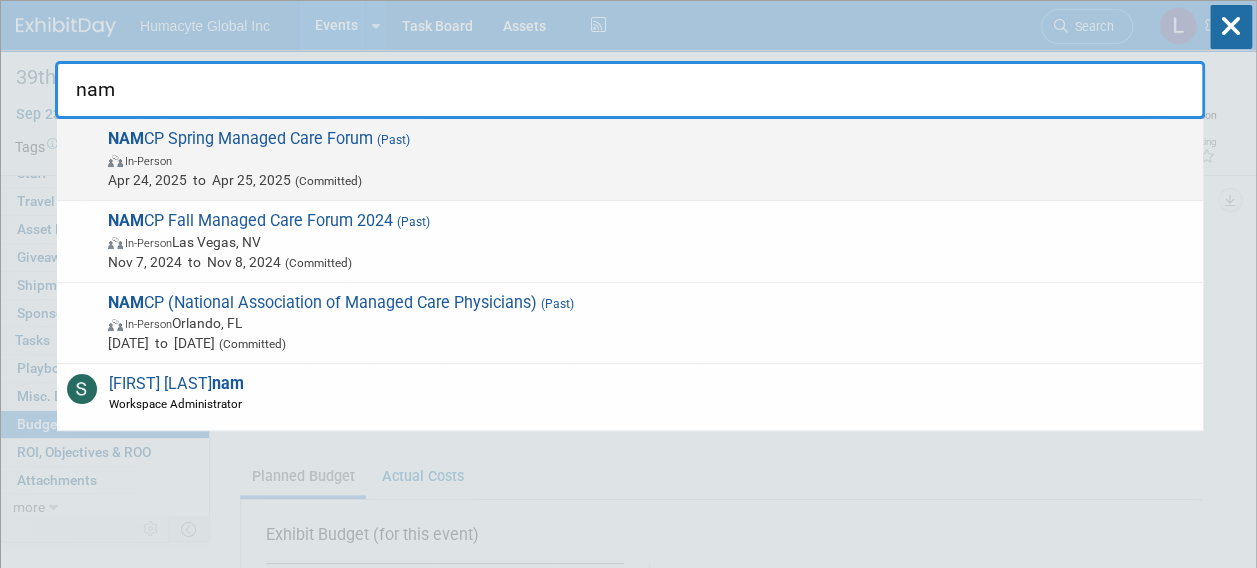 type on "nam" 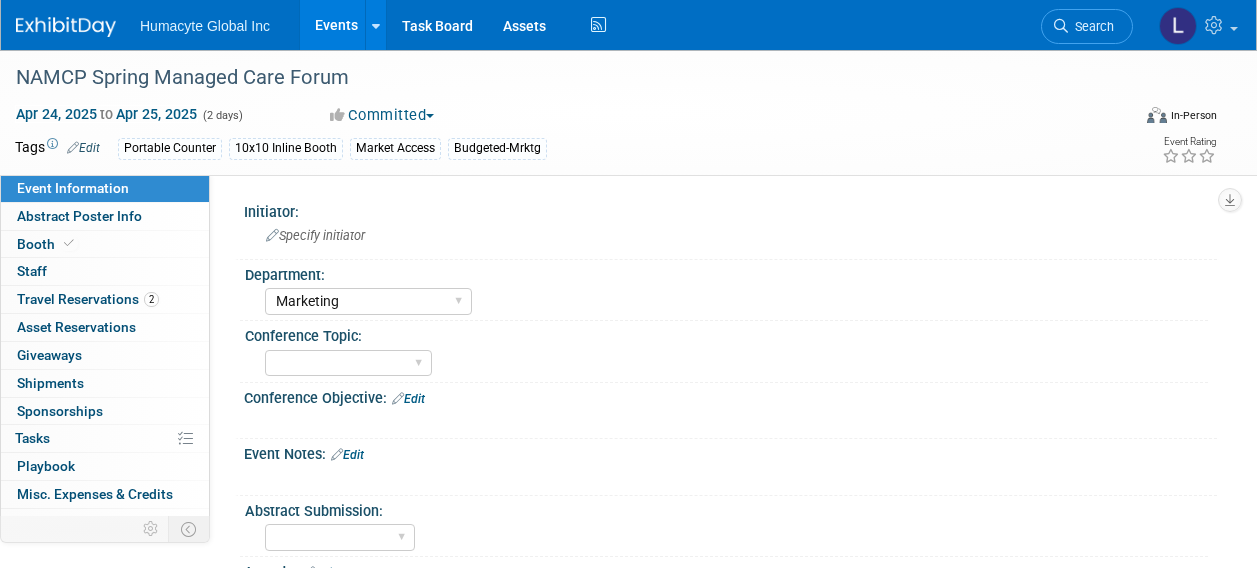 select on "Marketing" 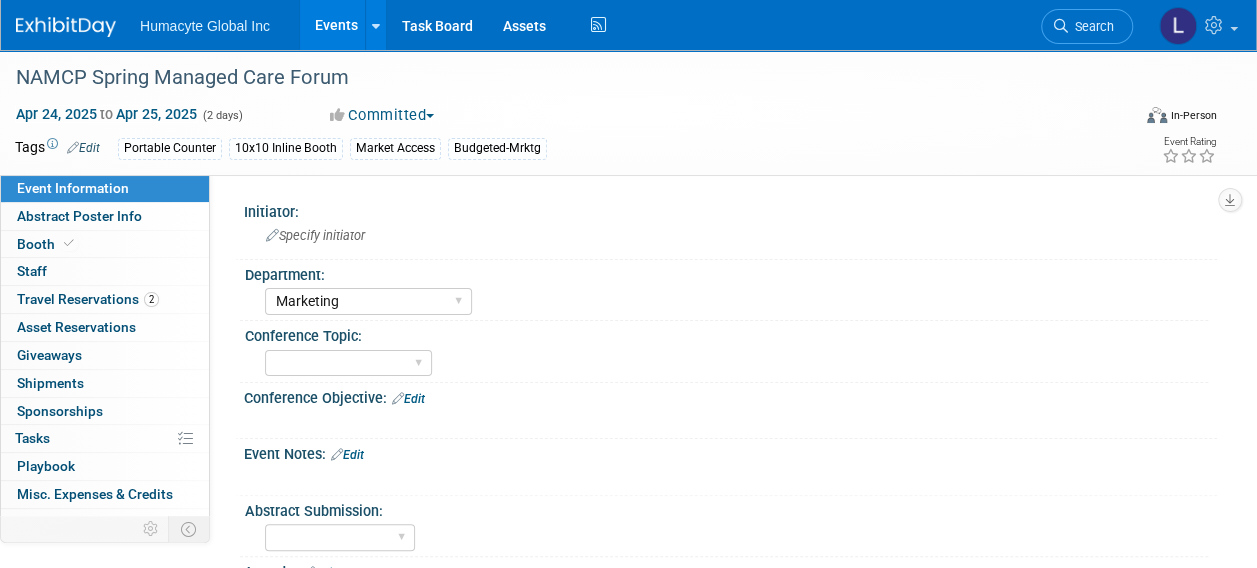 scroll, scrollTop: 0, scrollLeft: 0, axis: both 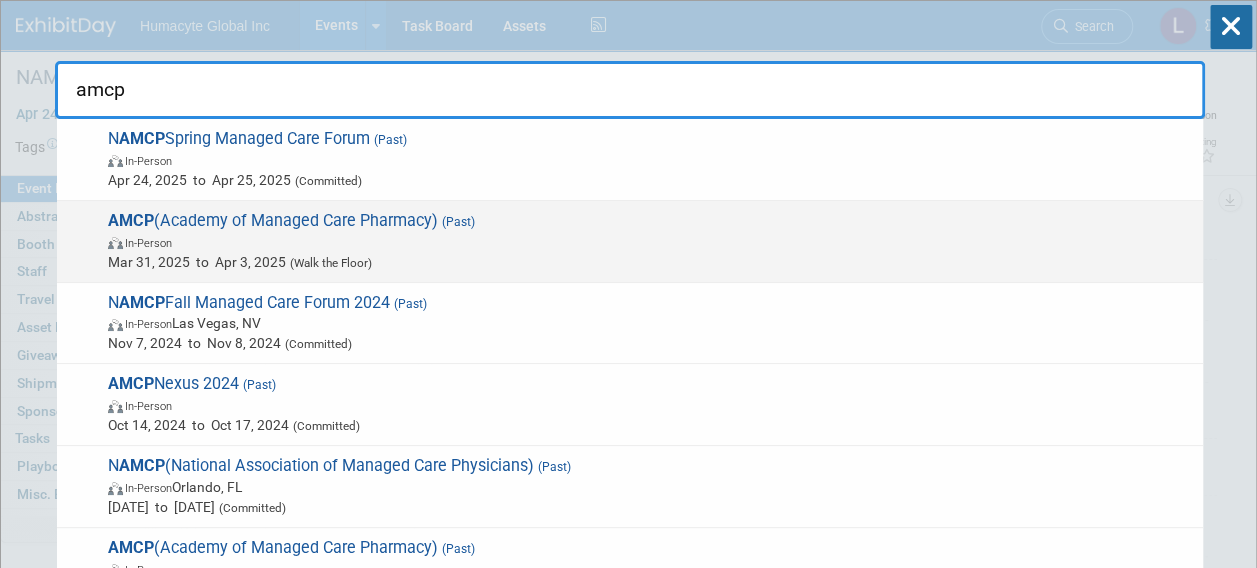 type on "amcp" 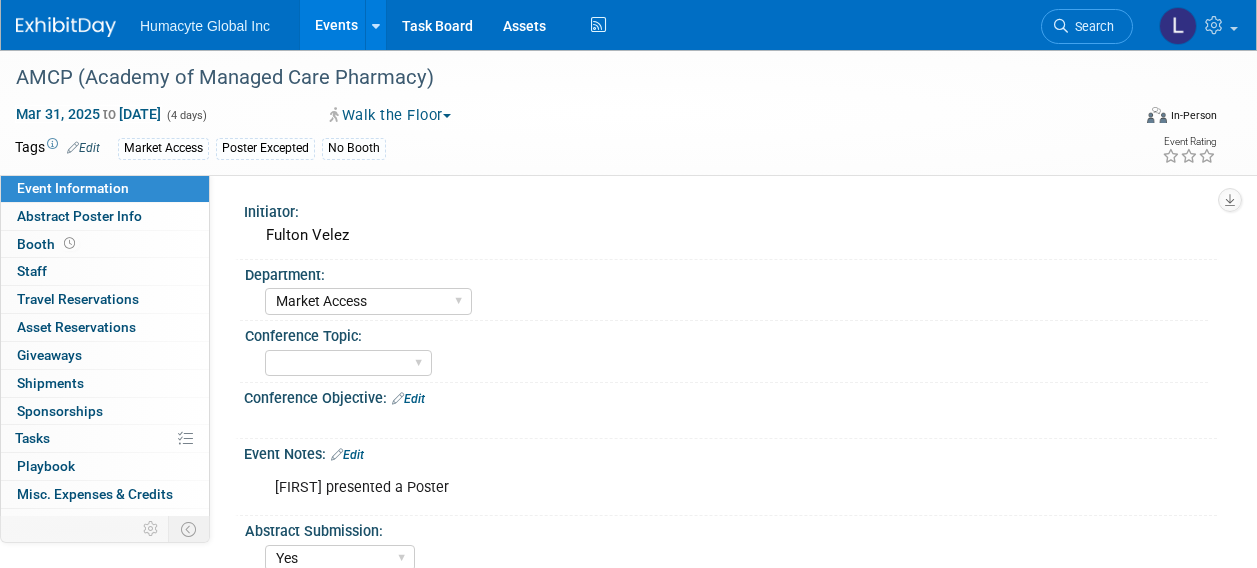 select on "Market Access" 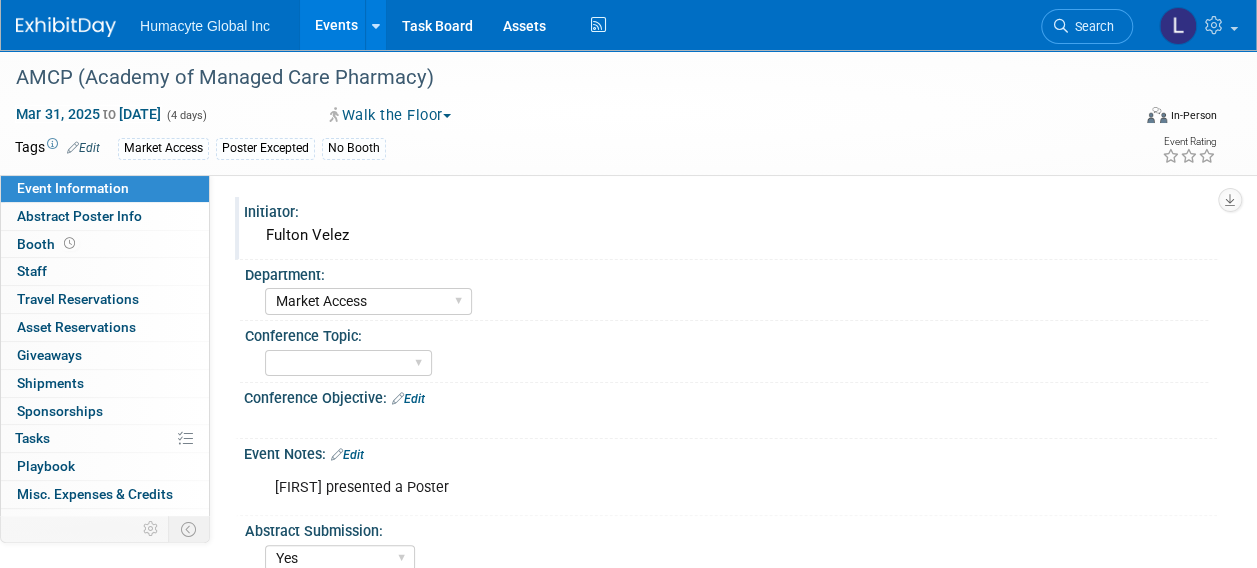 scroll, scrollTop: 0, scrollLeft: 0, axis: both 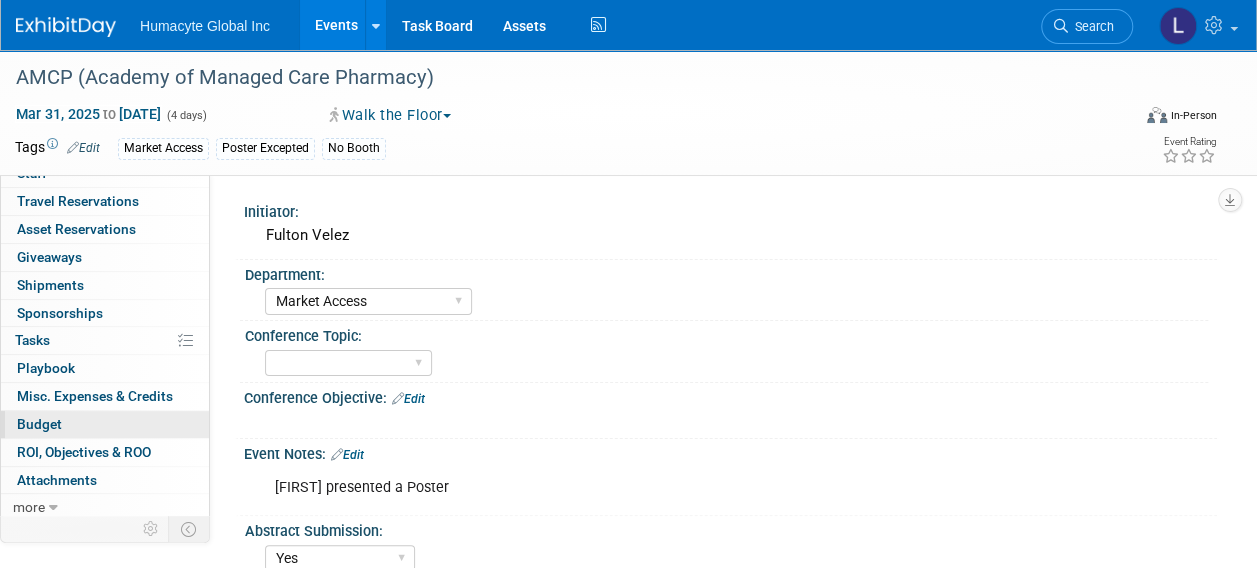 click on "Budget" at bounding box center (39, 424) 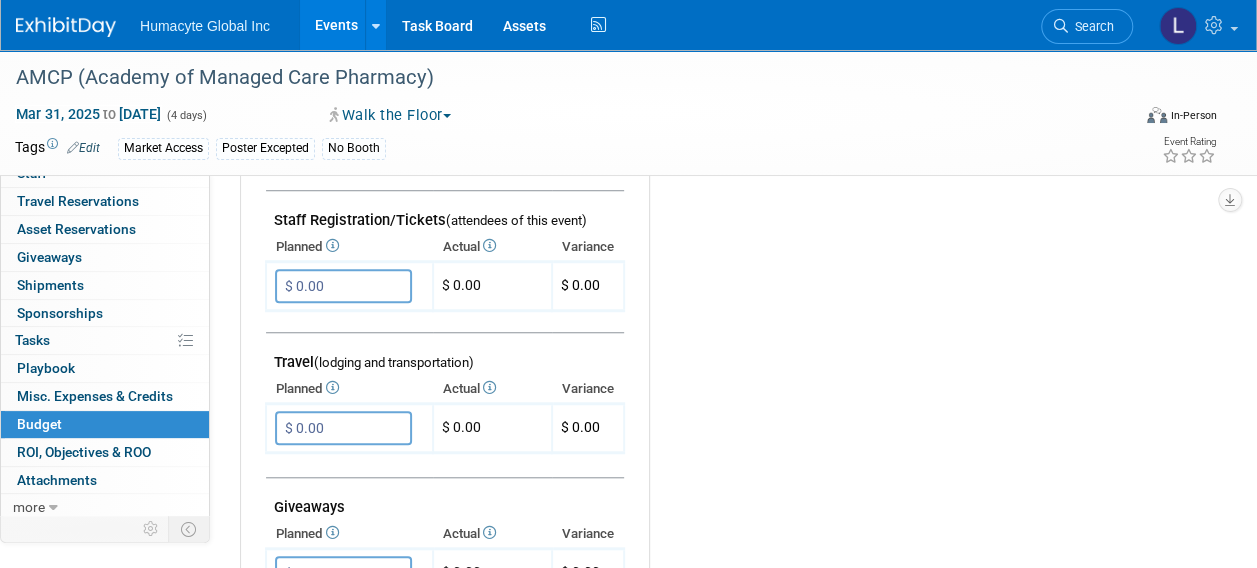 scroll, scrollTop: 700, scrollLeft: 0, axis: vertical 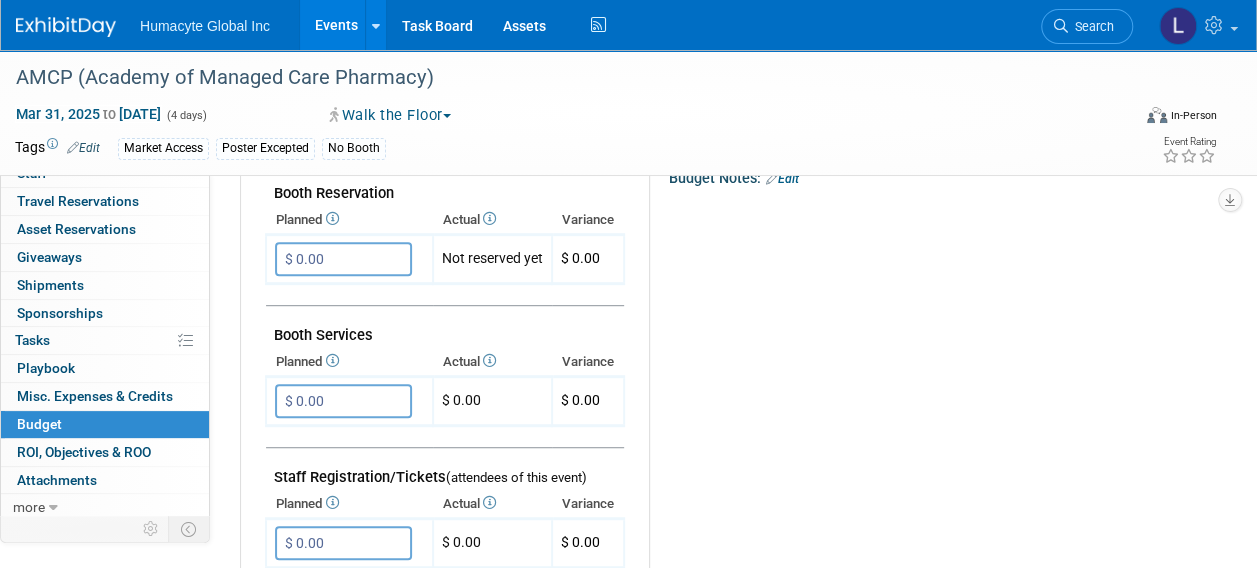 click on "Events" at bounding box center [336, 25] 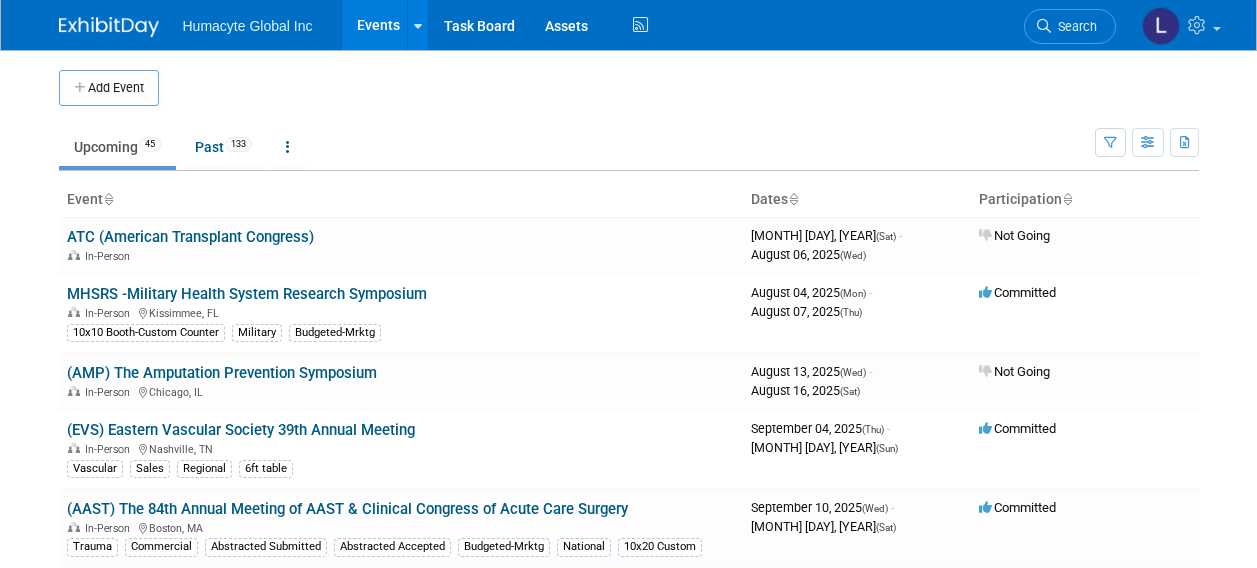 scroll, scrollTop: 0, scrollLeft: 0, axis: both 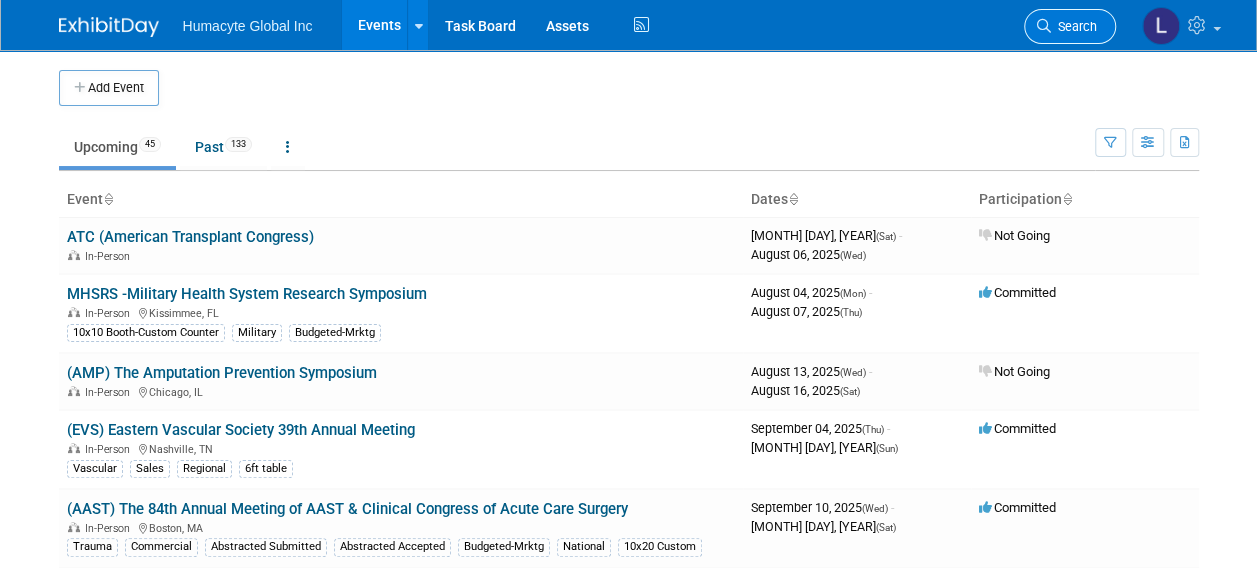 click at bounding box center [1044, 26] 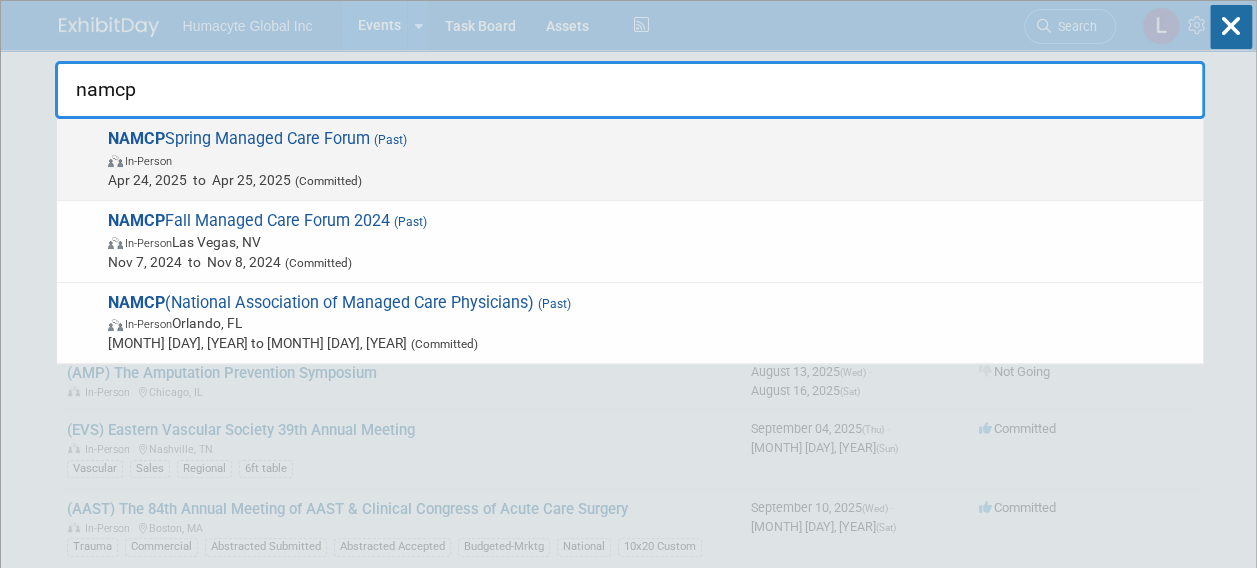 type on "namcp" 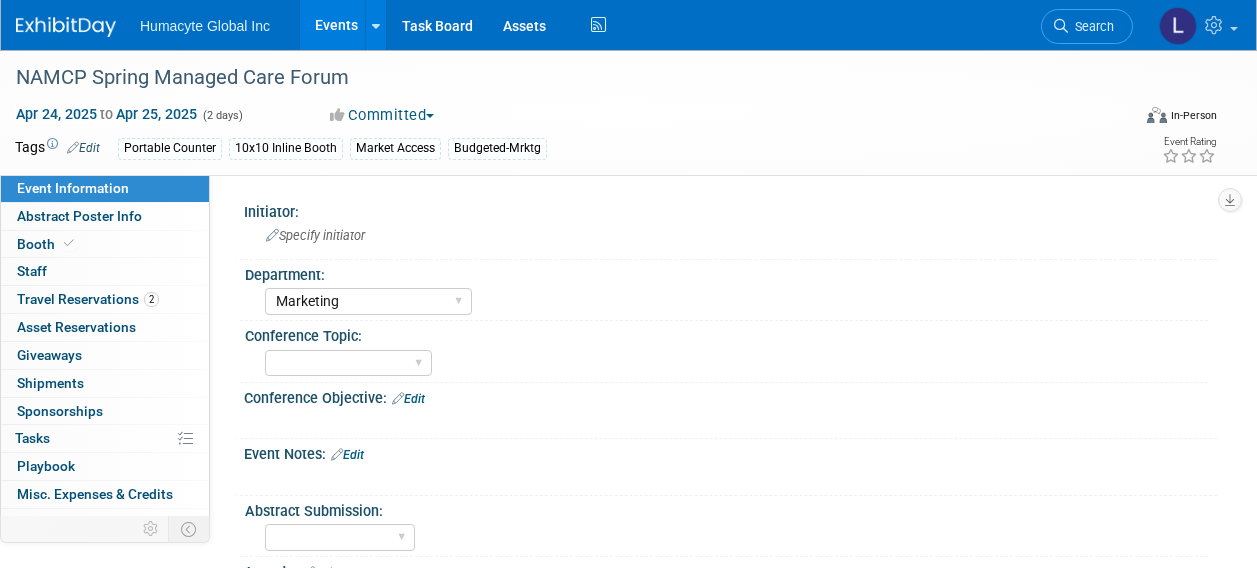 select on "Marketing" 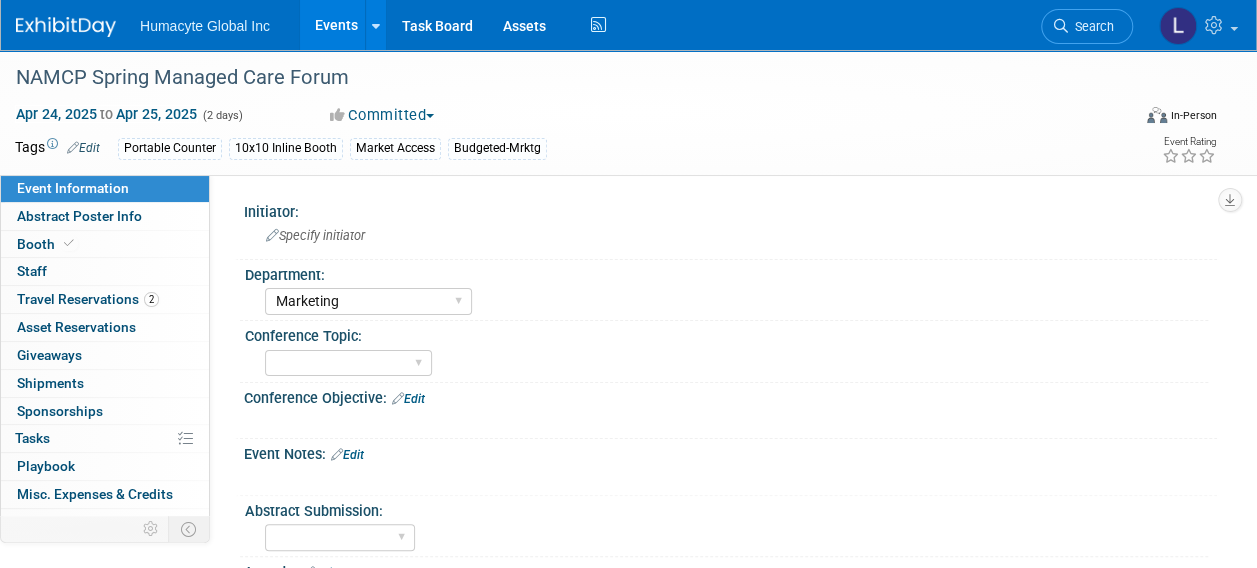 scroll, scrollTop: 0, scrollLeft: 0, axis: both 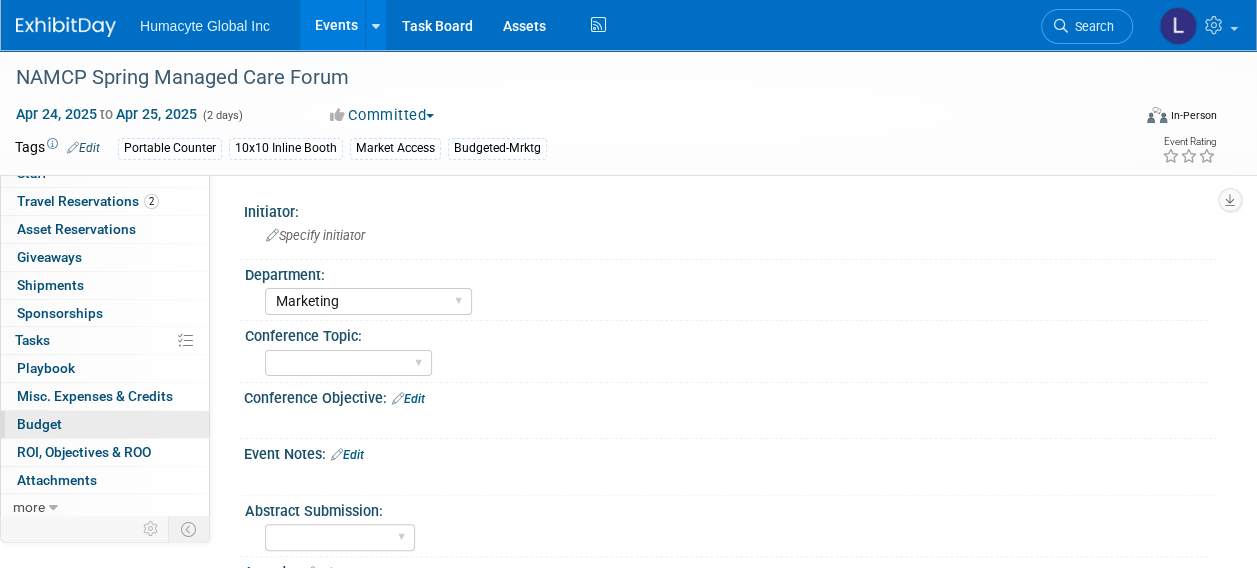 click on "Budget" at bounding box center [39, 424] 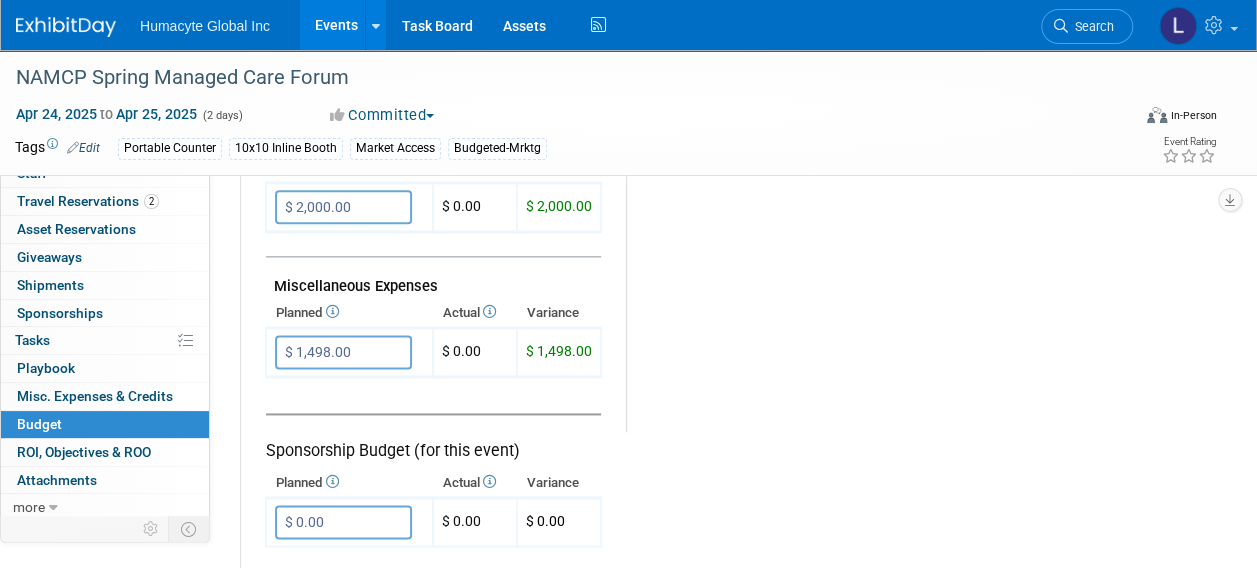 scroll, scrollTop: 1200, scrollLeft: 0, axis: vertical 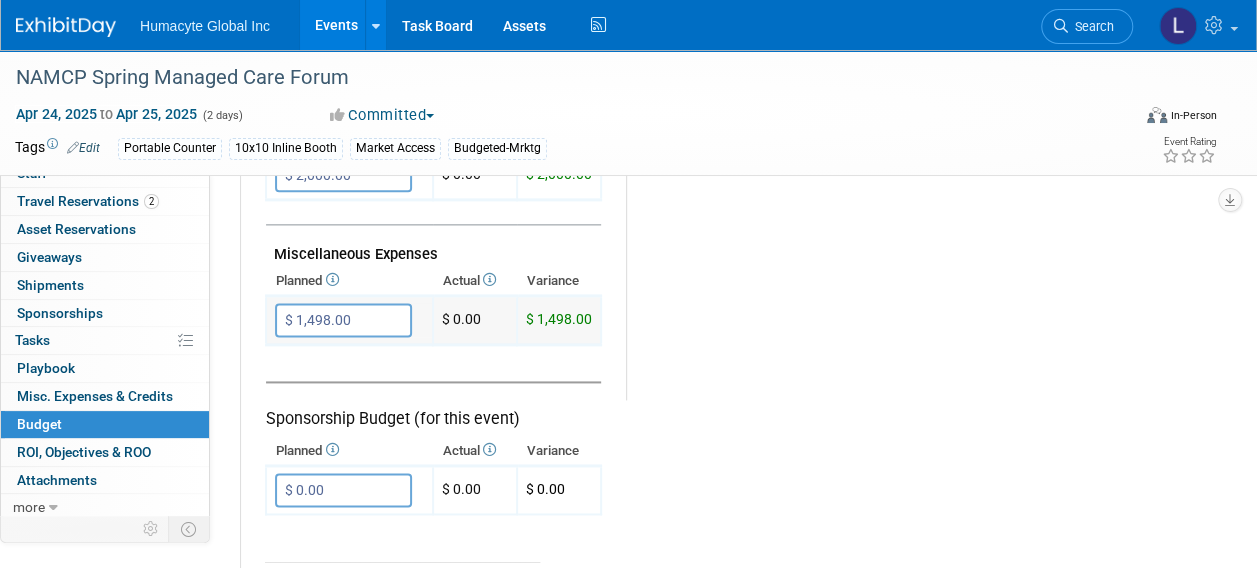 click on "$ 1,498.00" at bounding box center (343, 320) 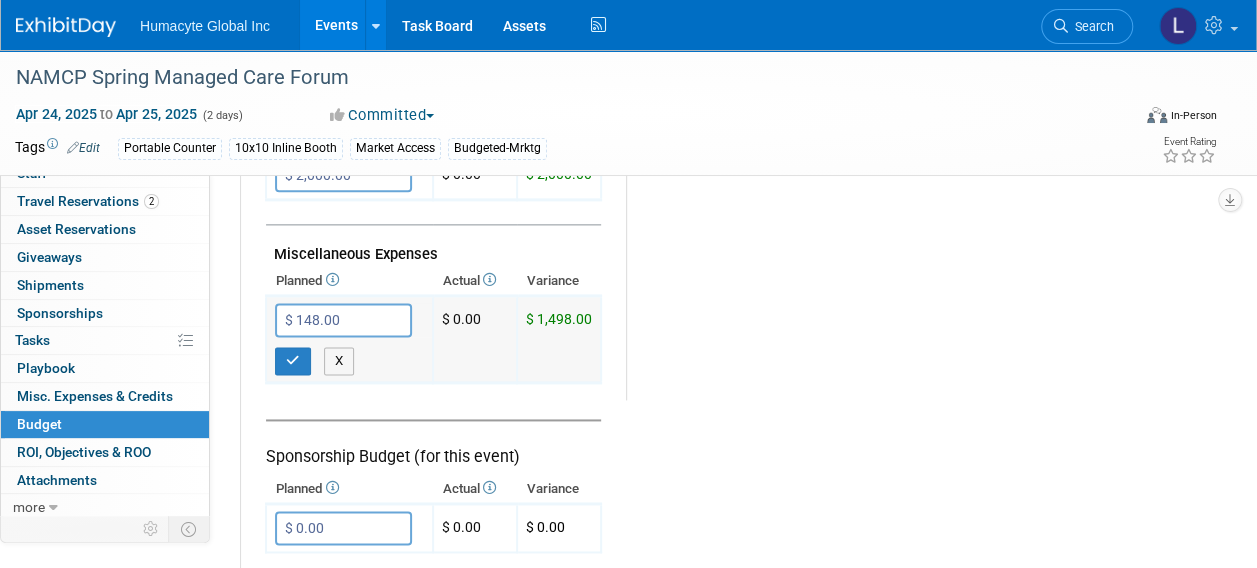type on "$ 1,458.00" 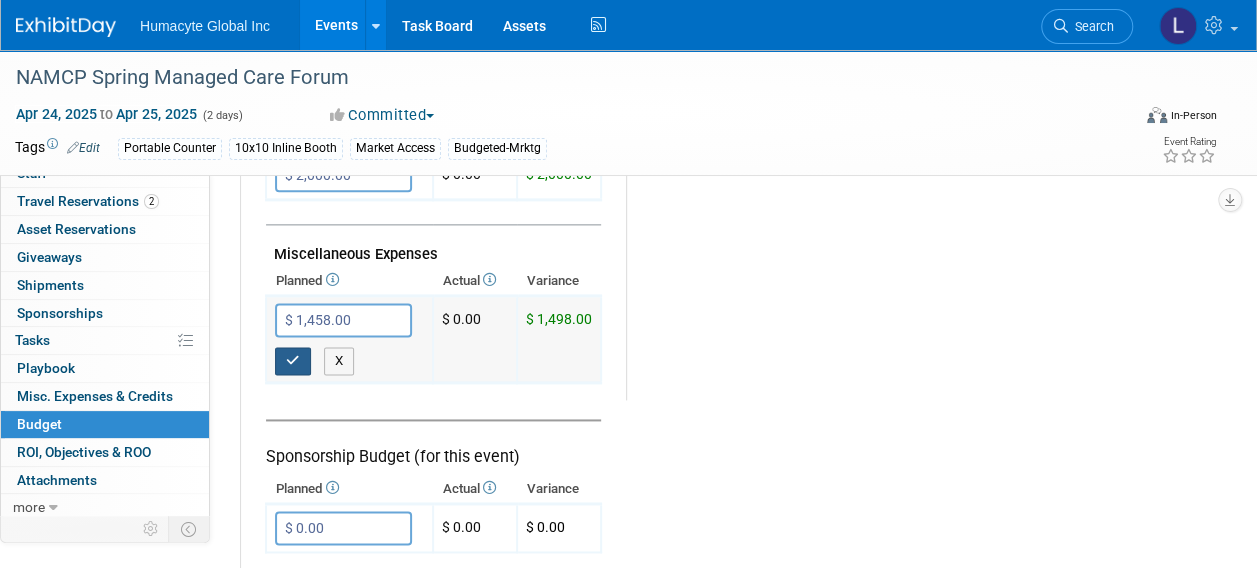 click at bounding box center (293, 360) 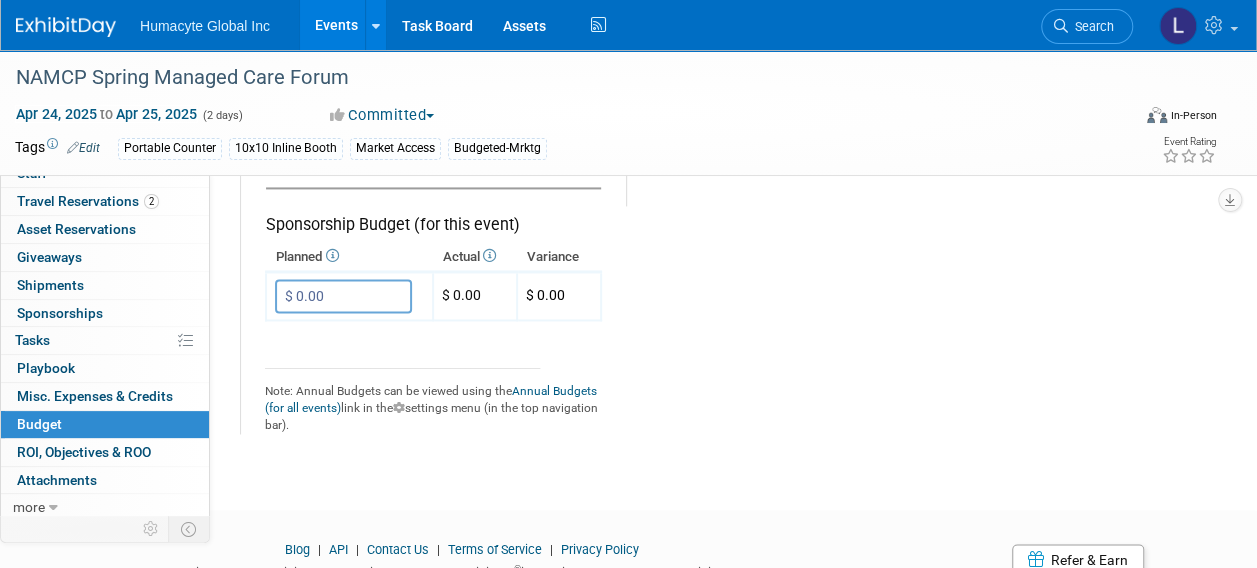 scroll, scrollTop: 1400, scrollLeft: 0, axis: vertical 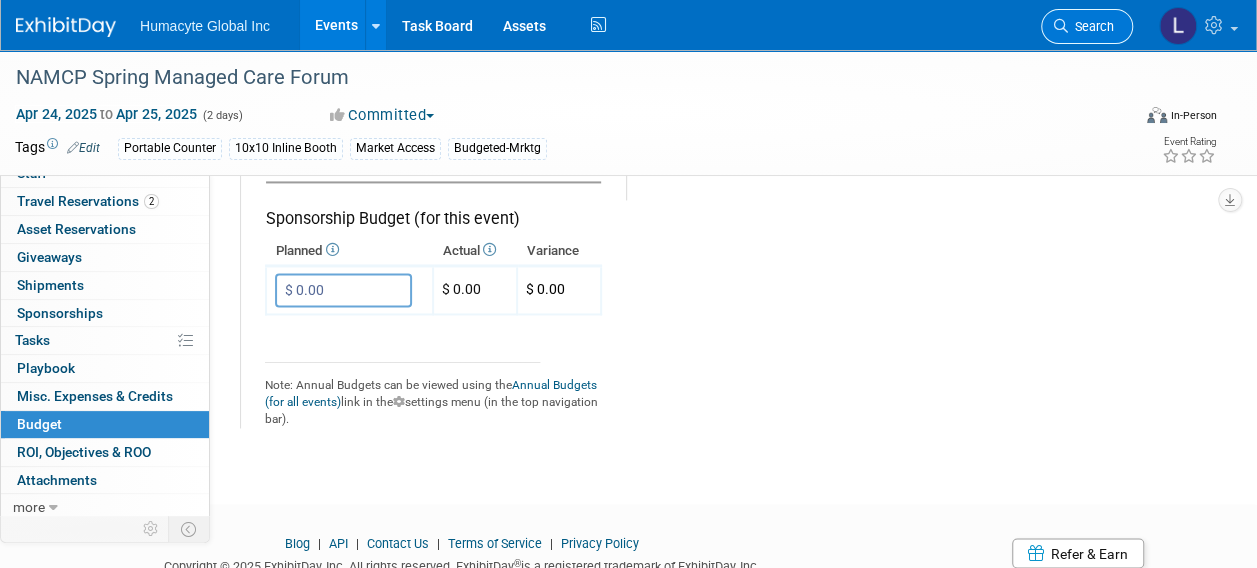 click on "Search" at bounding box center (1091, 26) 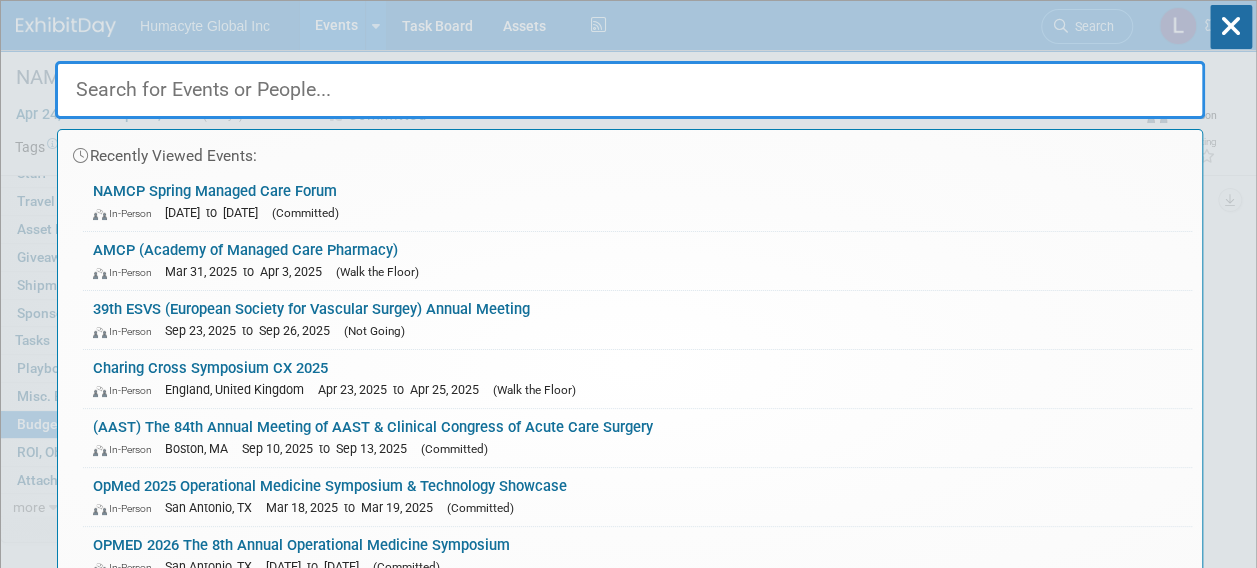 click at bounding box center [630, 90] 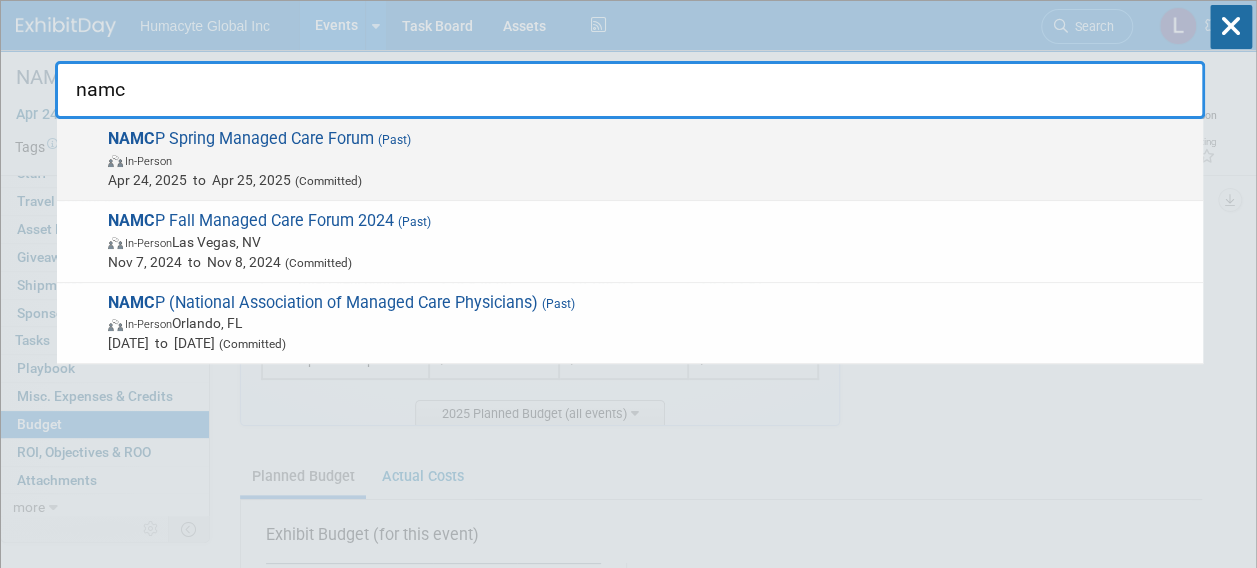 type on "namc" 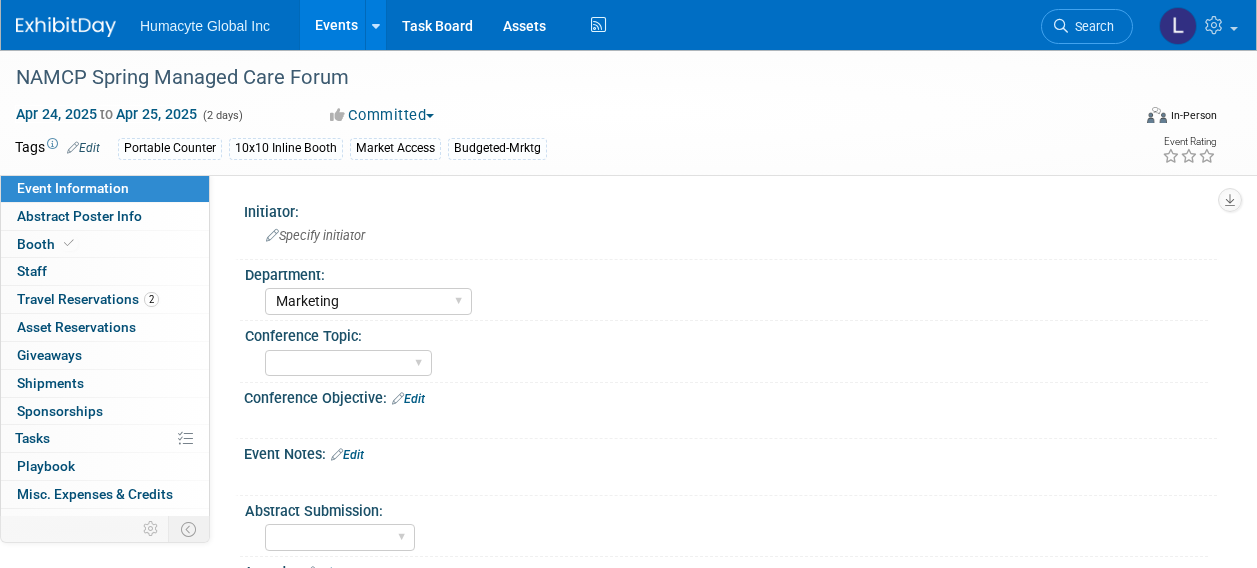 select on "Marketing" 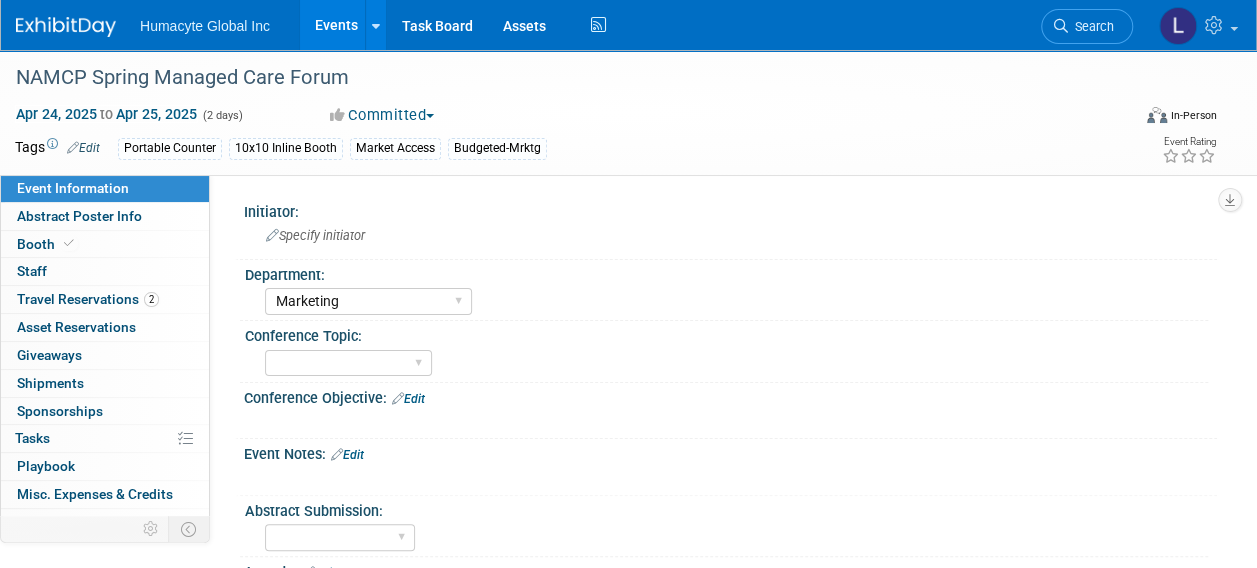 scroll, scrollTop: 0, scrollLeft: 0, axis: both 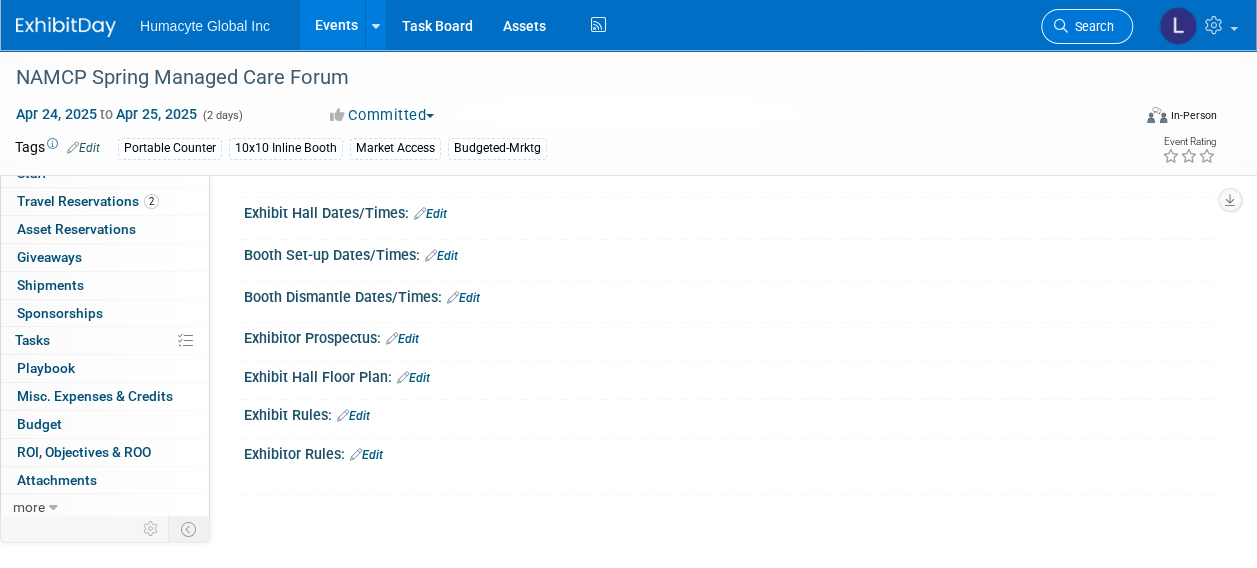 click on "Search" at bounding box center [1091, 26] 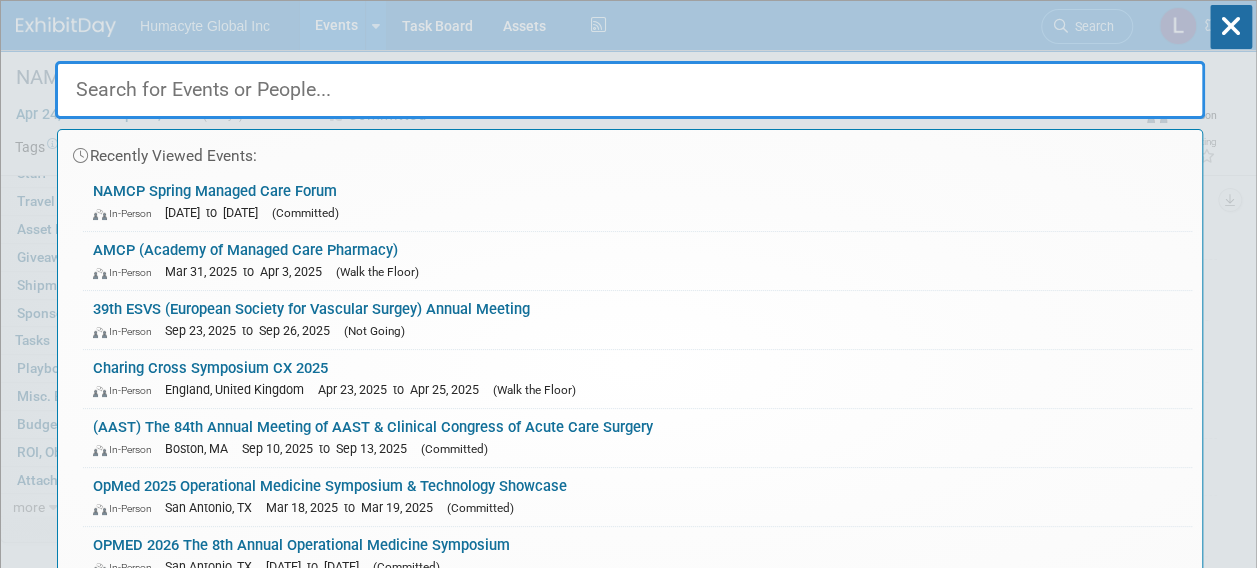 click on "Recently Viewed Events:
NAMCP Spring Managed Care Forum
In-Person
Apr 24, 2025  to  Apr 25, 2025
(Committed)
AMCP (Academy of Managed Care Pharmacy)
In-Person
Mar 31, 2025  to  Apr 3, 2025
(Walk the Floor)
39th ESVS (European Society for Vascular Surgey) Annual Meeting
In-Person
Sep 23, 2025  to  Sep 26, 2025
(Not Going)
Charing Cross Symposium CX 2025
In-Person
England, United Kingdom
Apr 23, 2025  to  Apr 25, 2025
(Walk the Floor)
(AAST) The 84th Annual Meeting of AAST & Clinical Congress of Acute Care Surgery
In-Person
Boston, MA
Sep 10, 2025  to  Sep 13, 2025
(Committed)
OpMed 2025 Operational Medicine Symposium & Technology Showcase
In-Person
San Antonio, TX
Mar 18, 2025  to  Mar 19, 2025
(Committed)
OPMED 2026 The 8th Annual Operational Medicine Symposium
In-Person
San Antonio, TX" at bounding box center (630, 301) 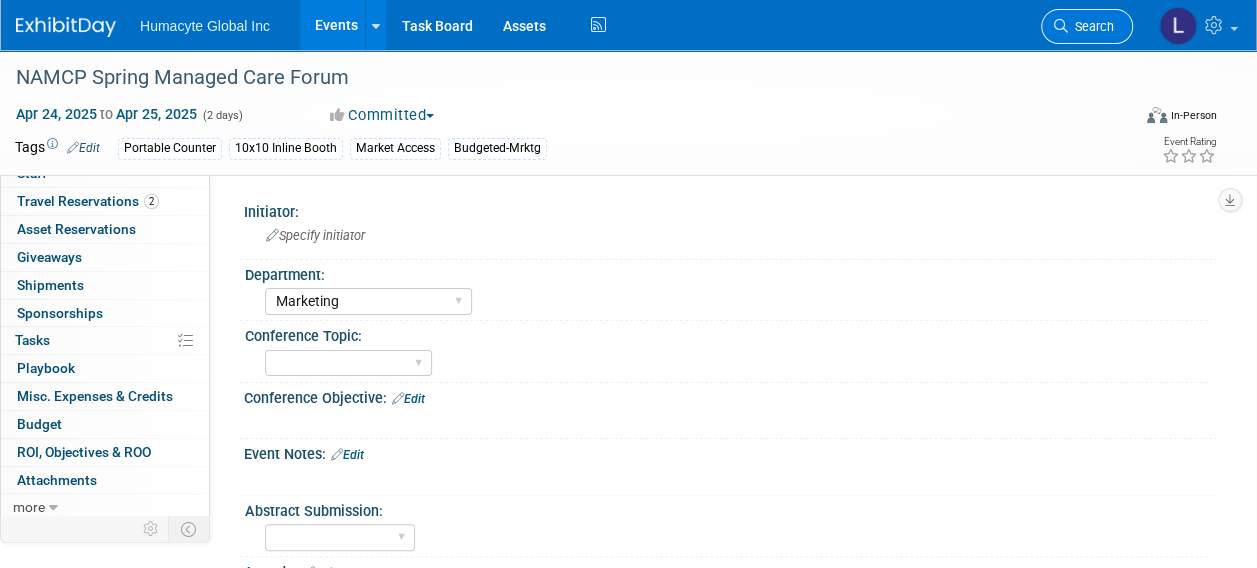 click on "Search" at bounding box center [1091, 26] 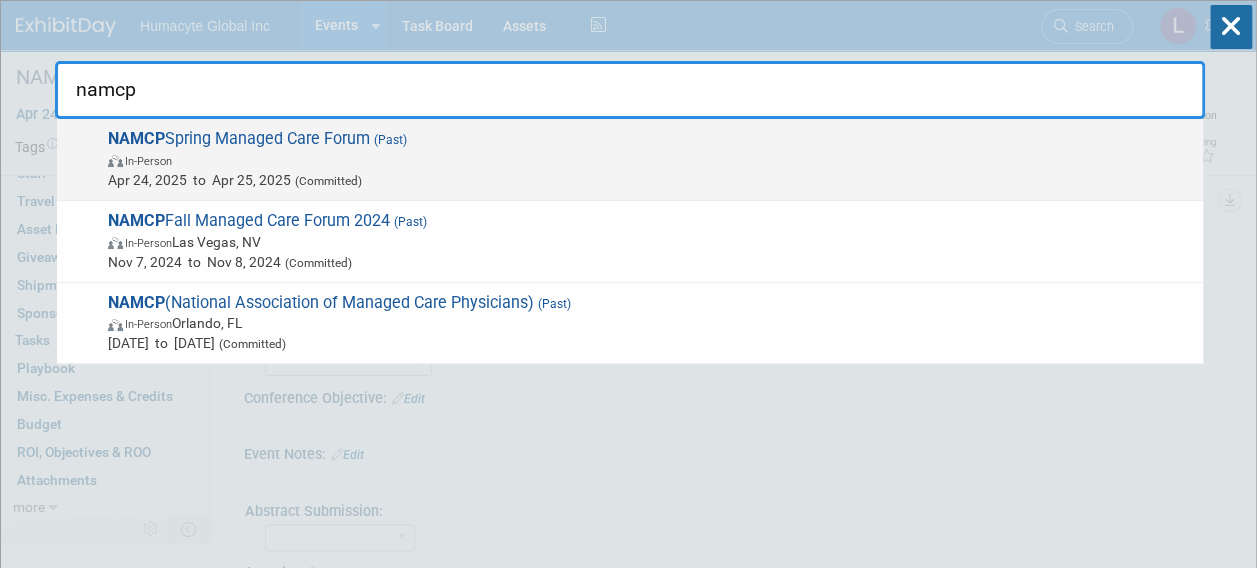 type on "namcp" 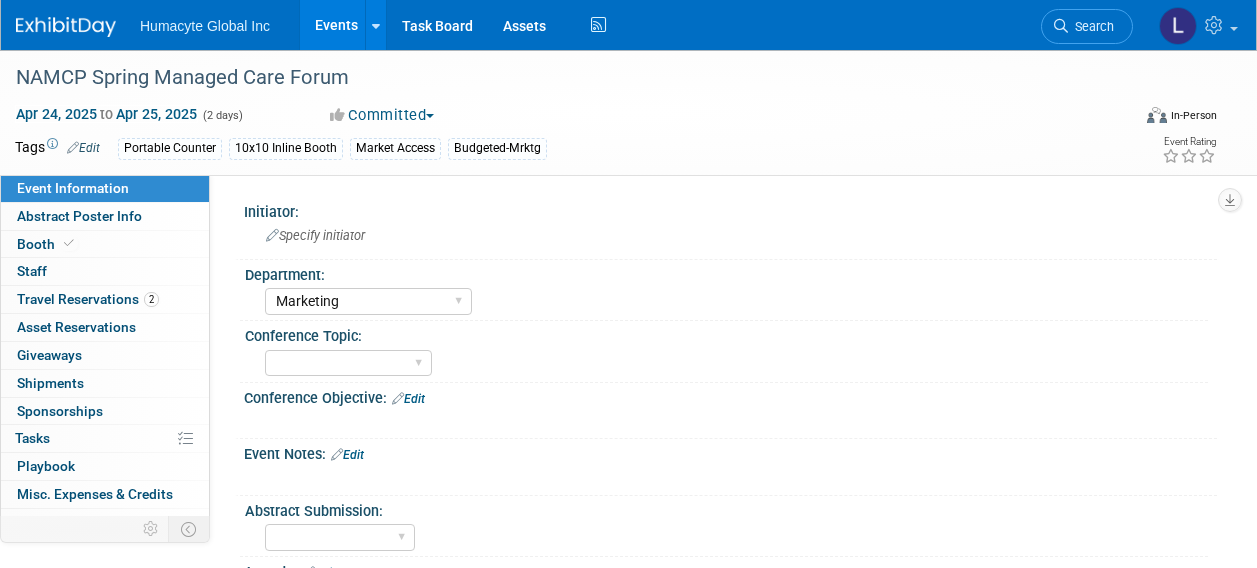 select on "Marketing" 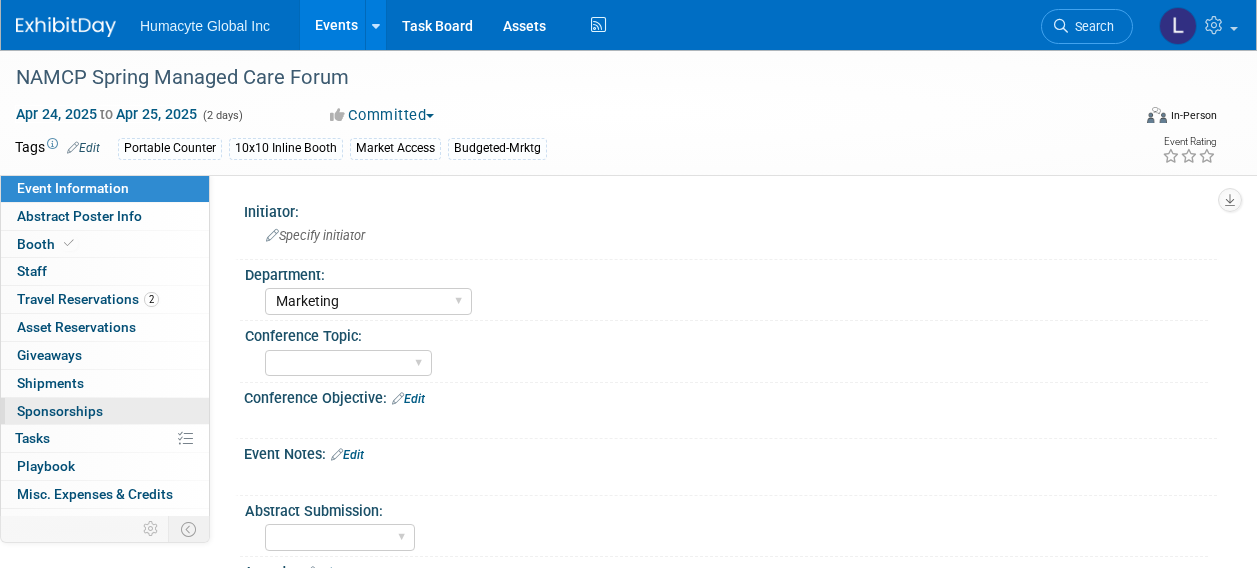 scroll, scrollTop: 0, scrollLeft: 0, axis: both 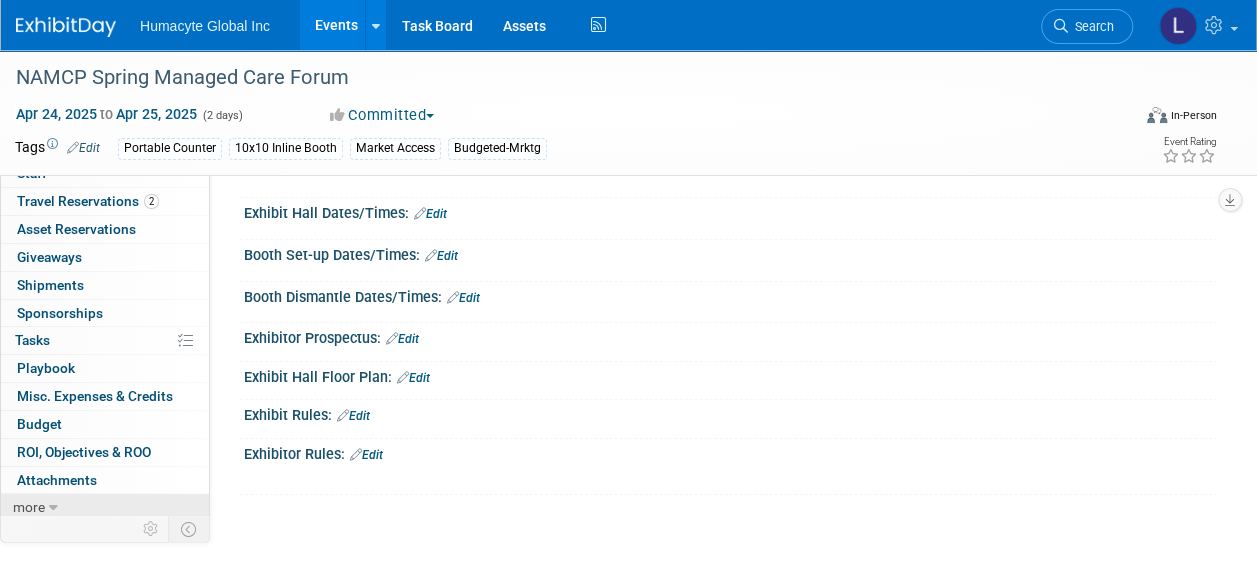 click on "more" at bounding box center [29, 507] 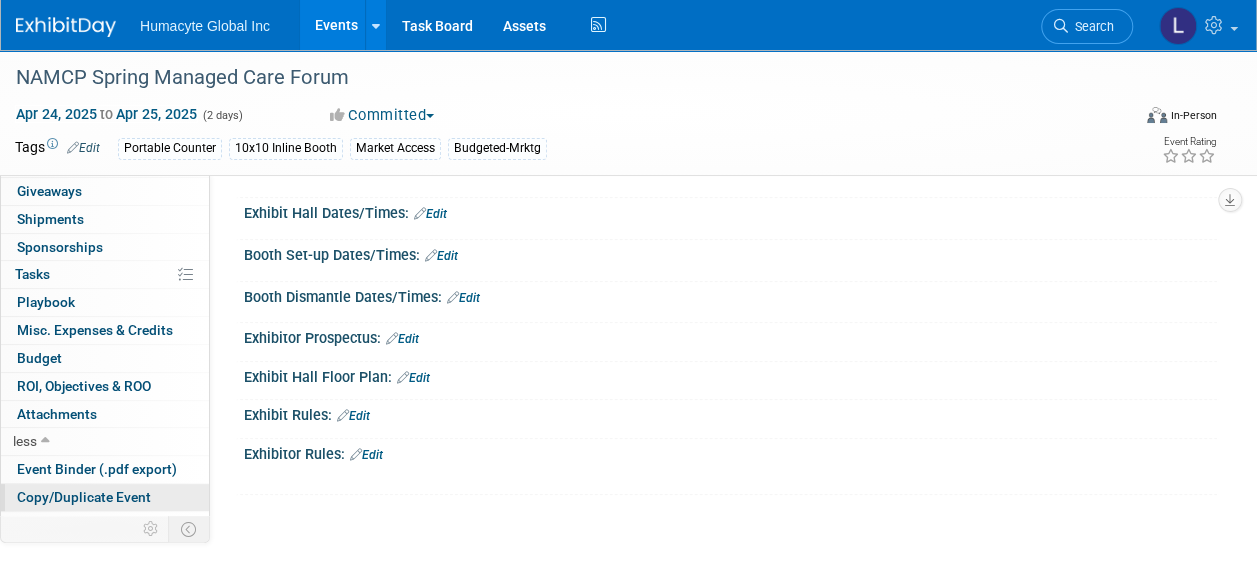 scroll, scrollTop: 236, scrollLeft: 0, axis: vertical 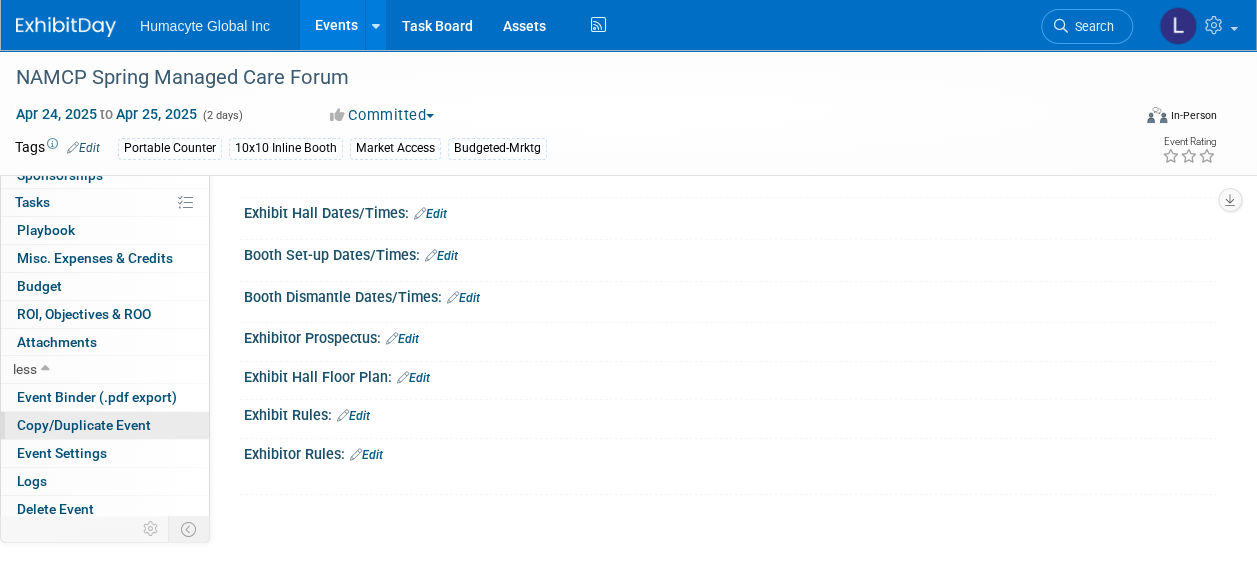 click on "Copy/Duplicate Event" at bounding box center [84, 425] 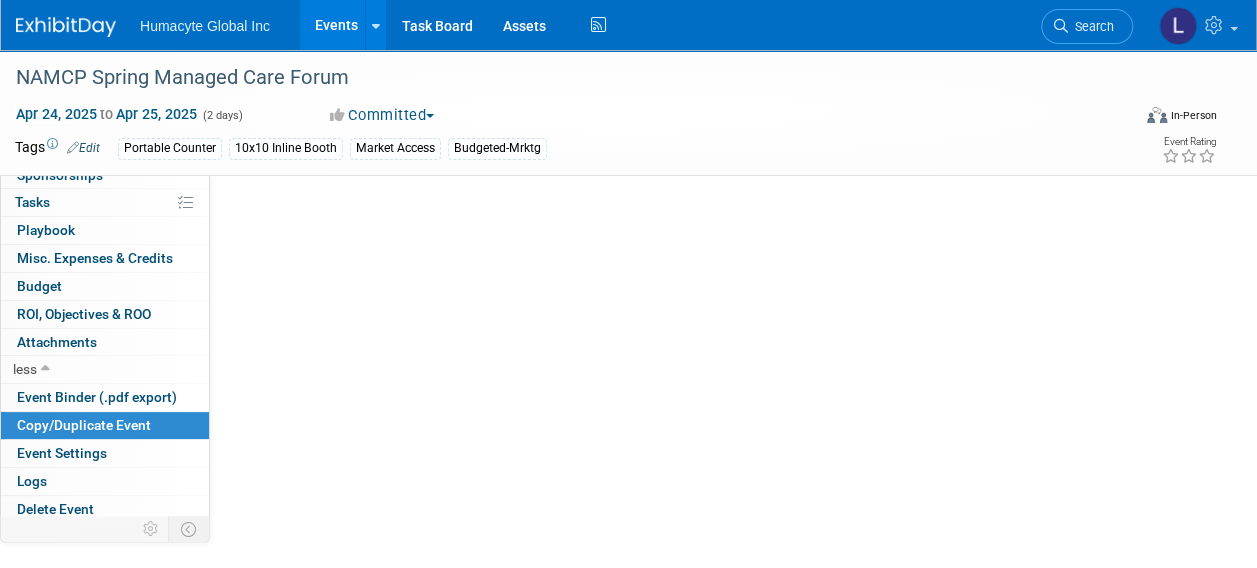 scroll, scrollTop: 0, scrollLeft: 0, axis: both 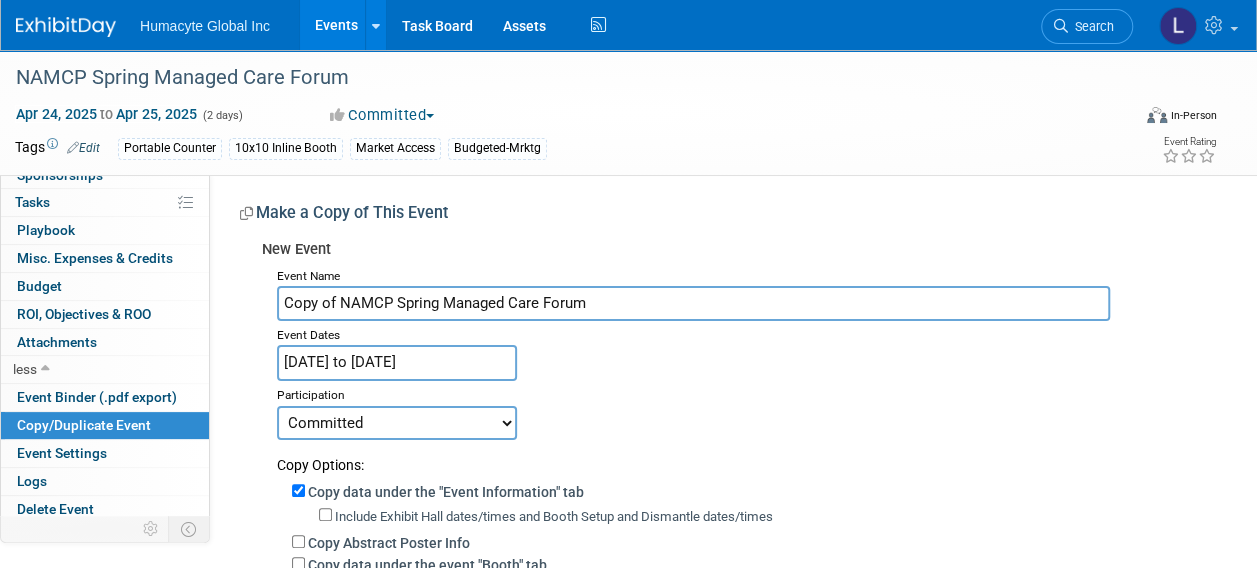 click on "Copy of NAMCP Spring Managed Care Forum" at bounding box center [693, 303] 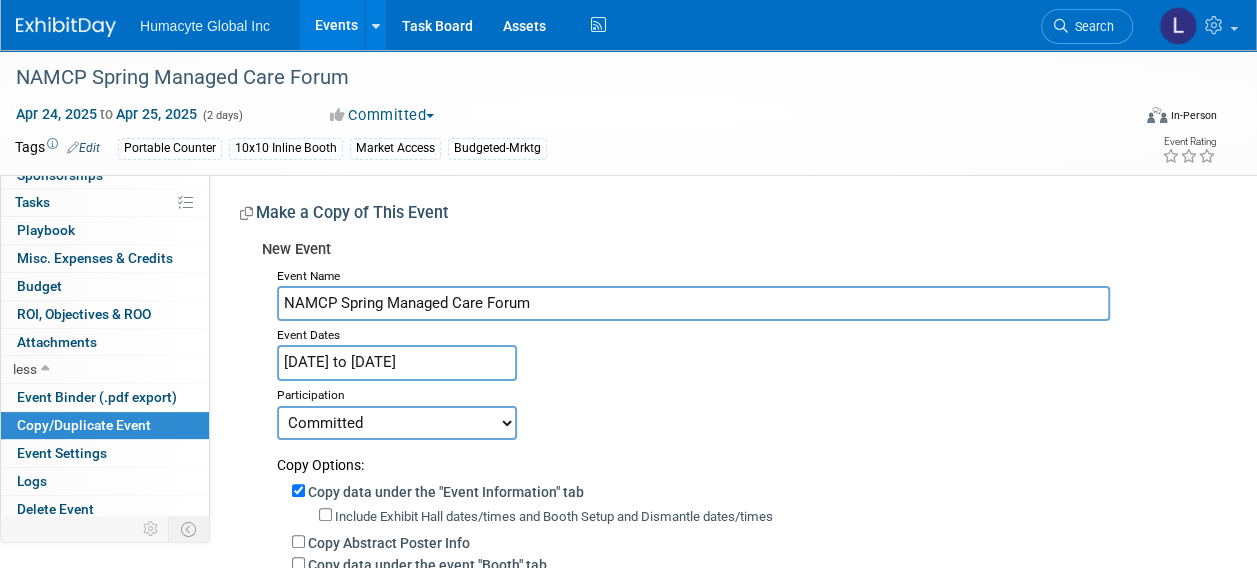 click on "NAMCP Spring Managed Care Forum" at bounding box center [693, 303] 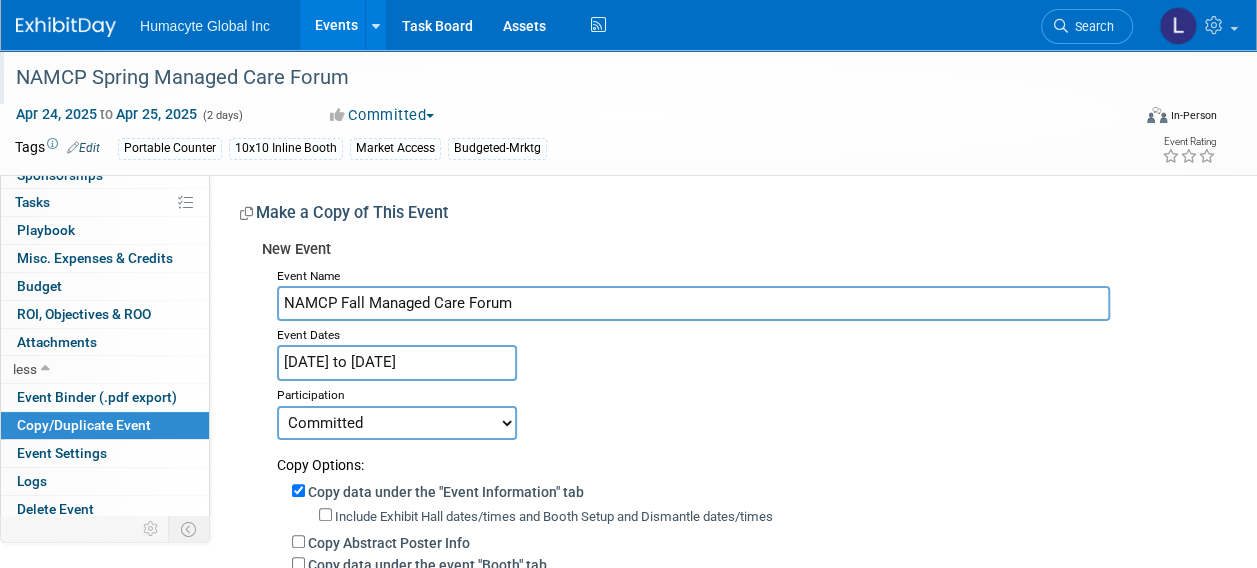 type on "NAMCP Fall Managed Care Forum" 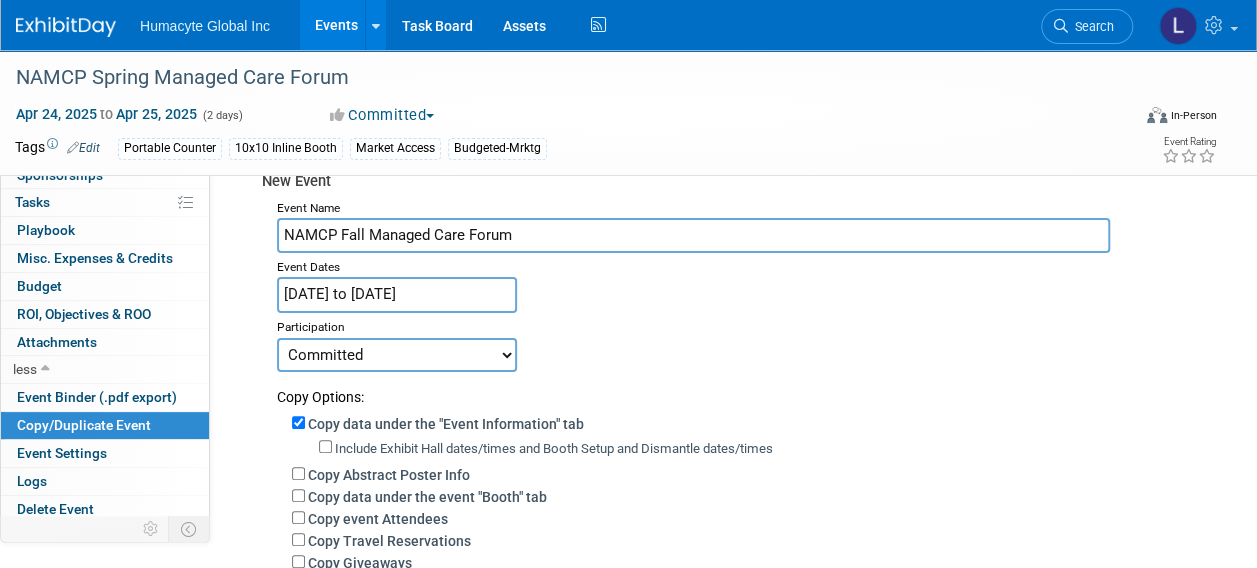 scroll, scrollTop: 100, scrollLeft: 0, axis: vertical 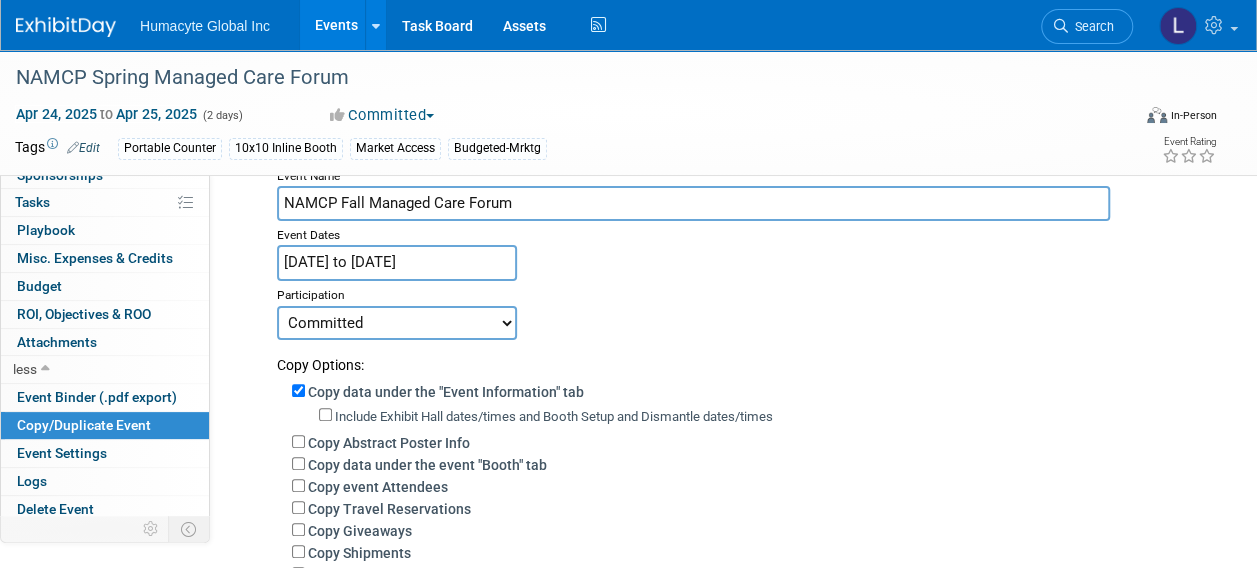 click on "Apr 24, 2025 to Apr 25, 2025" at bounding box center [397, 262] 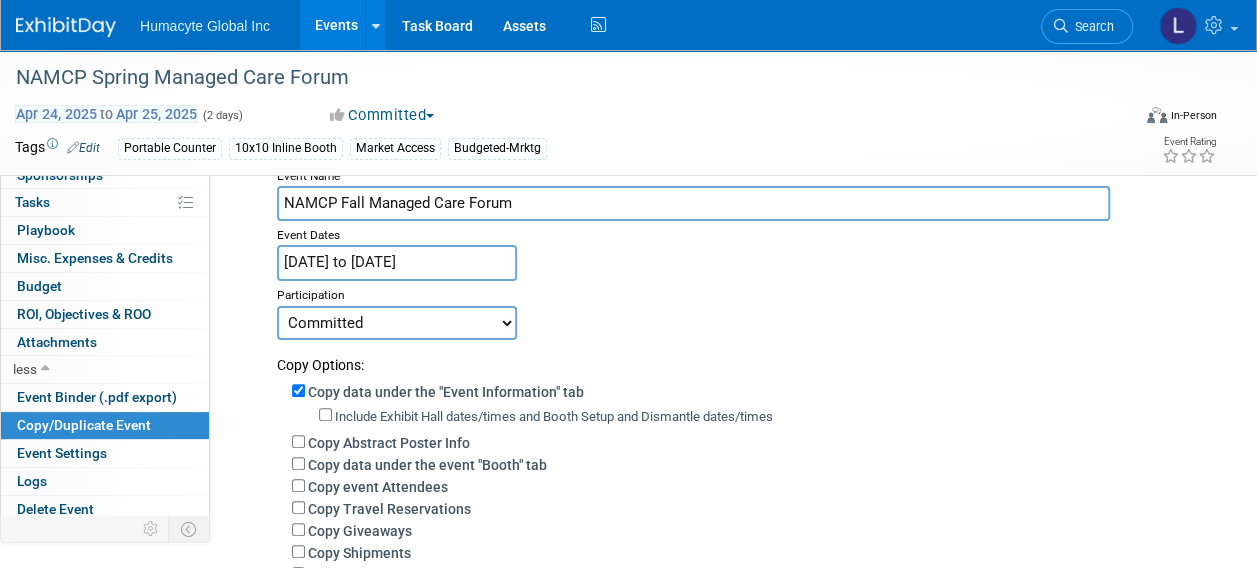 click on "Apr 24, 2025  to  Apr 25, 2025" at bounding box center (106, 114) 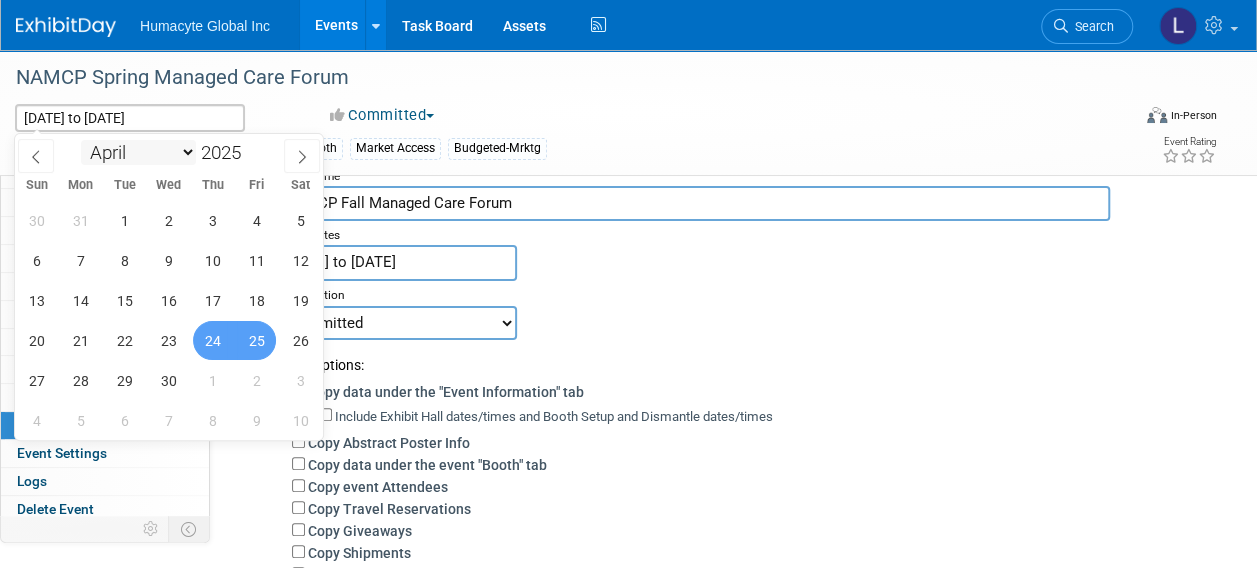 click on "January February March April May June July August September October November December" at bounding box center (138, 152) 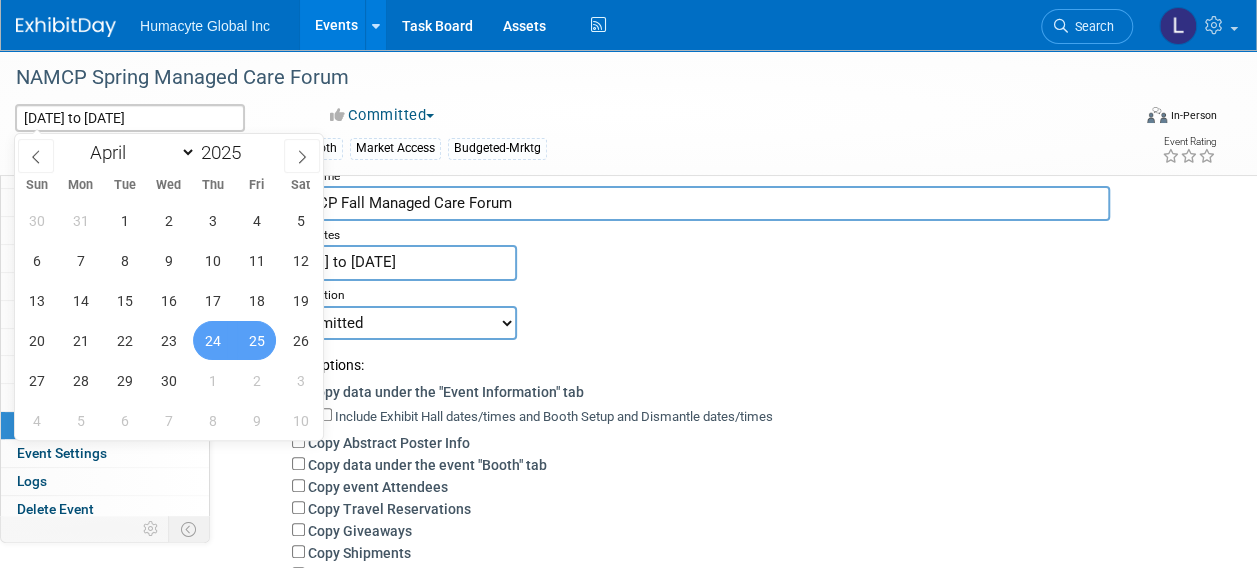 select on "10" 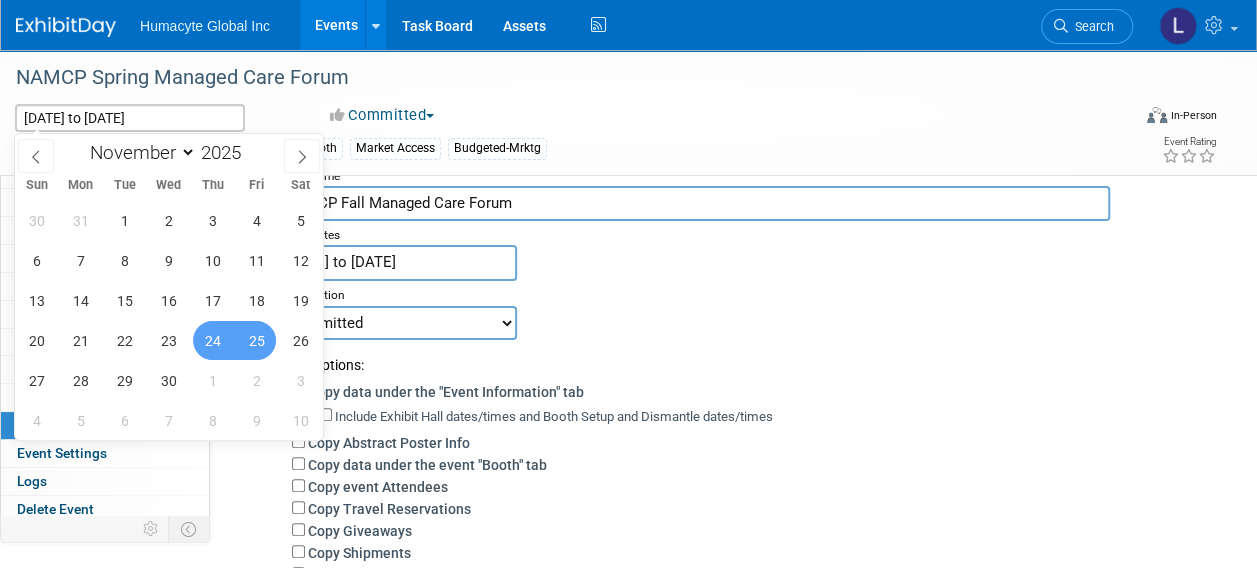 click on "January February March April May June July August September October November December" at bounding box center (138, 152) 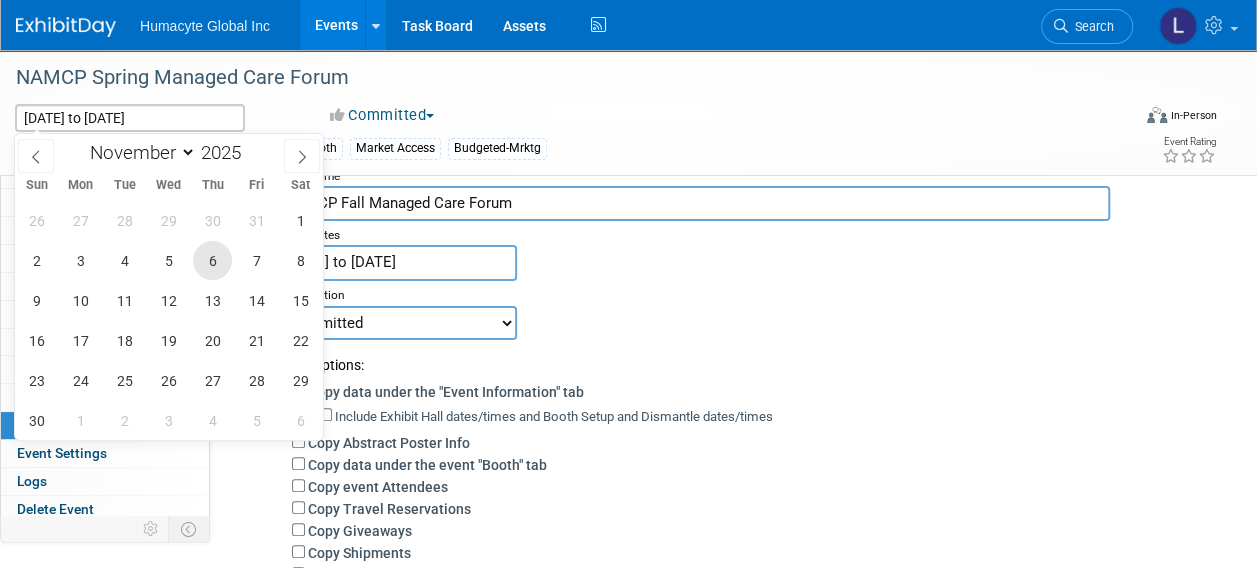 click on "6" at bounding box center [212, 260] 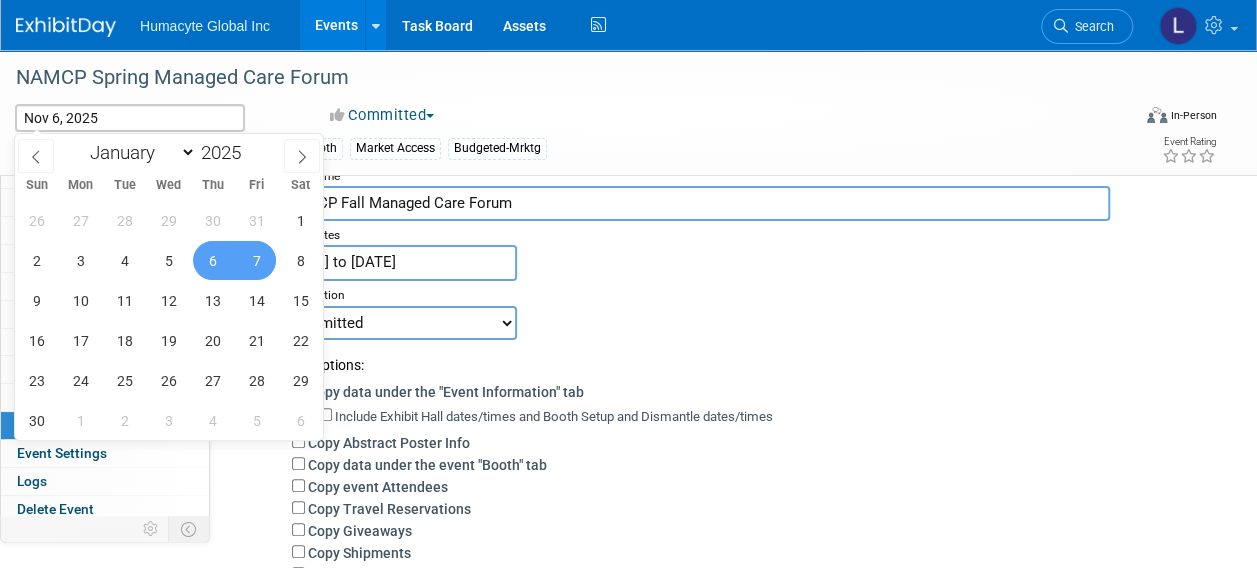 click on "7" at bounding box center [256, 260] 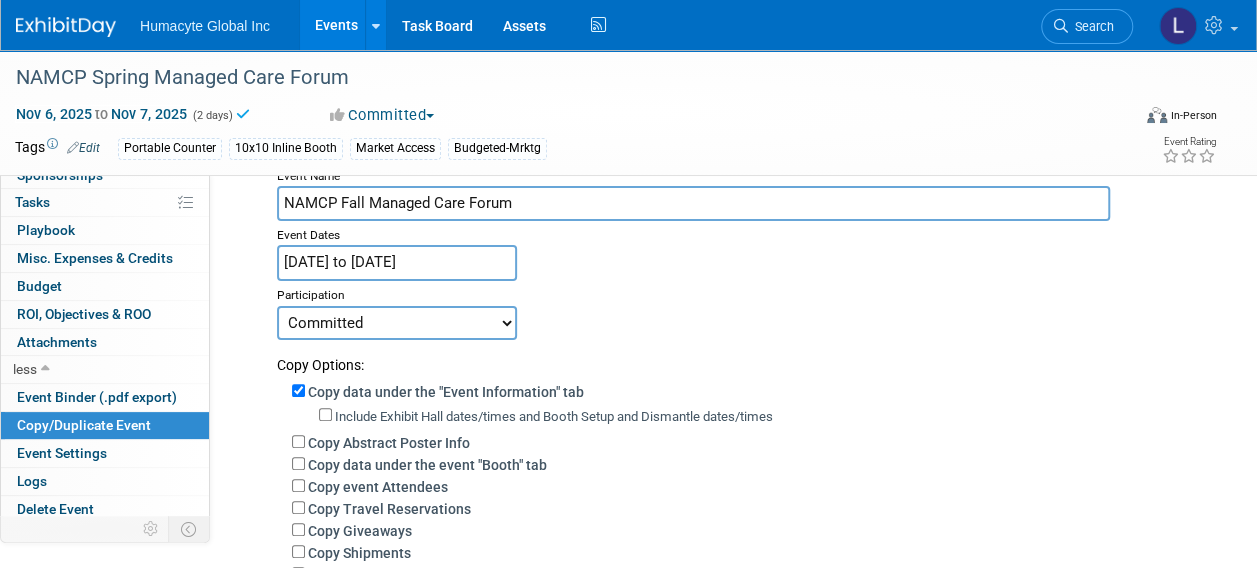 click on "Apr 24, 2025 to Apr 25, 2025" at bounding box center (397, 262) 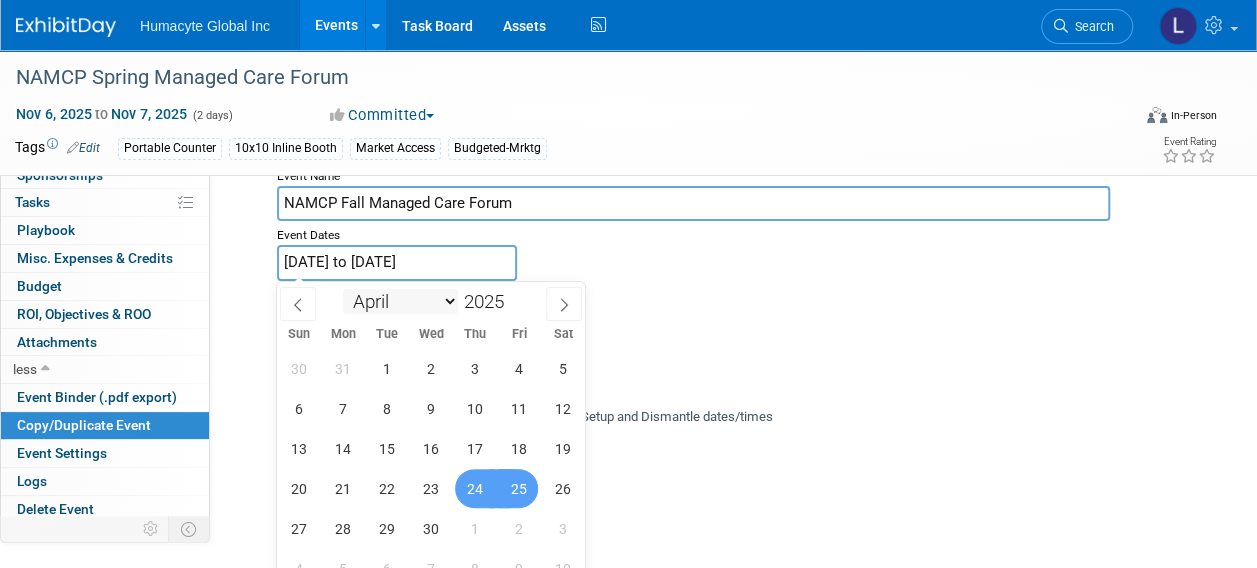click on "January February March April May June July August September October November December" at bounding box center (400, 301) 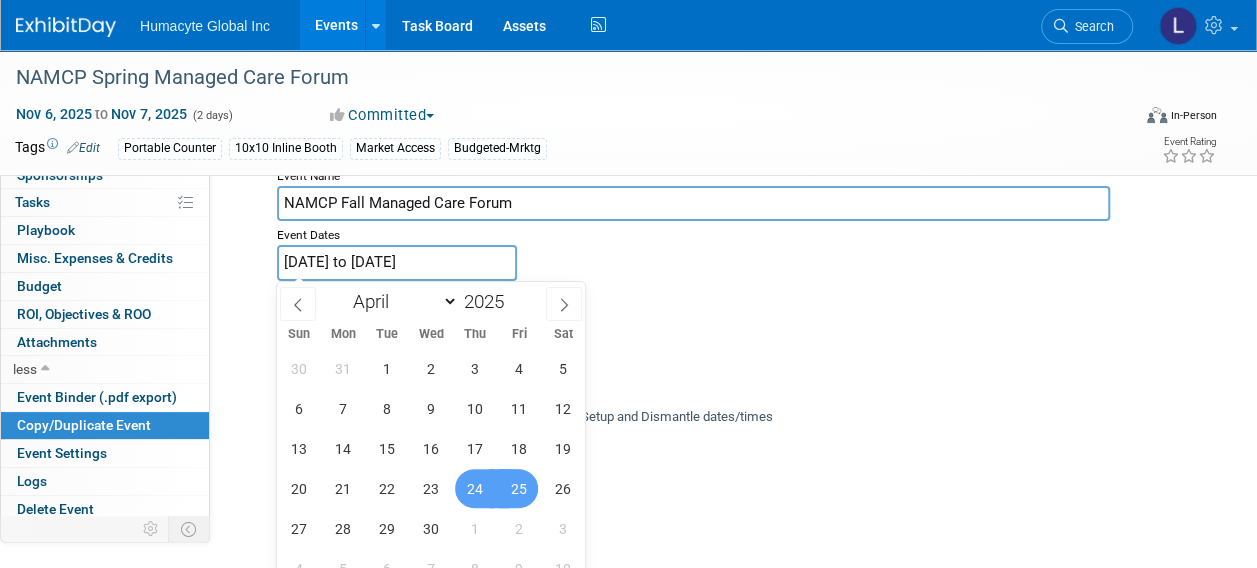 select on "10" 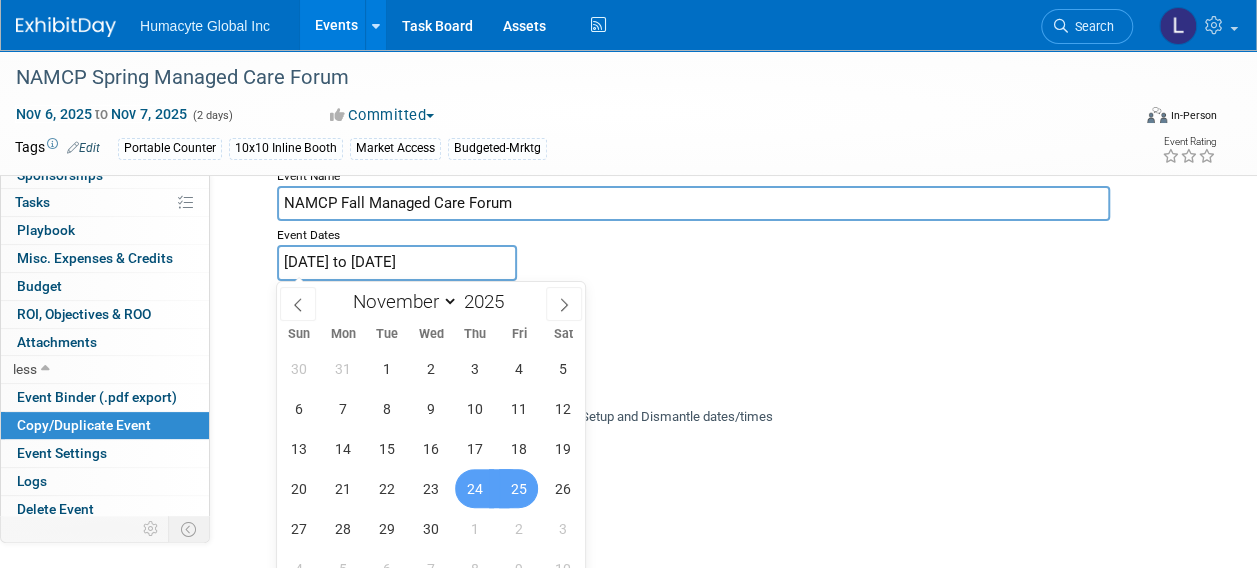 click on "January February March April May June July August September October November December" at bounding box center (400, 301) 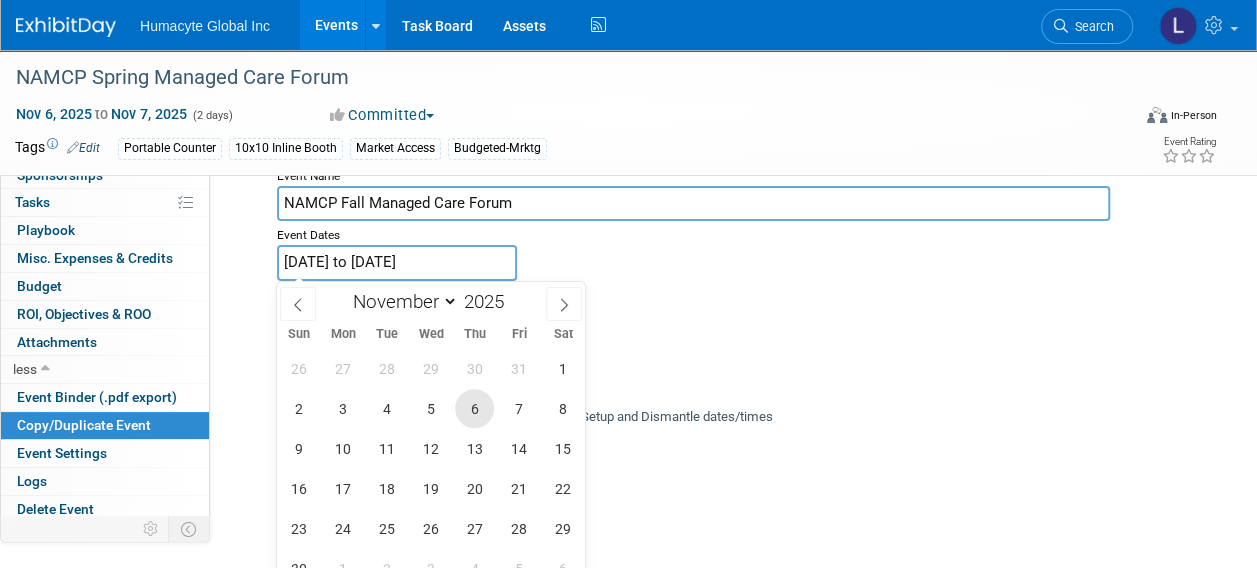 click on "6" at bounding box center [474, 408] 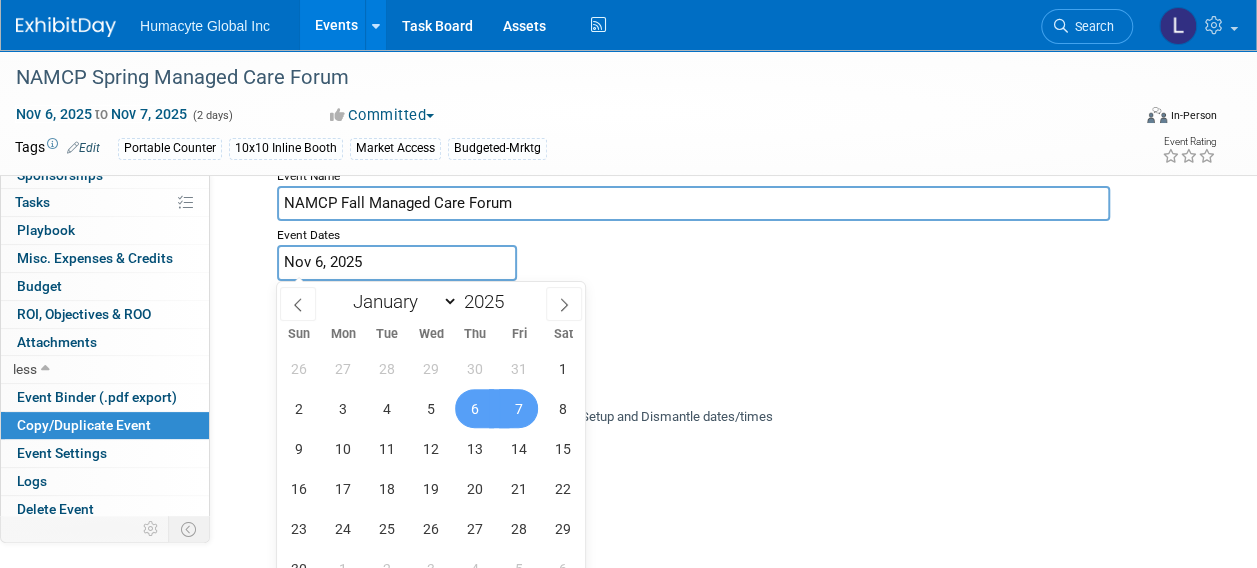 click on "7" at bounding box center [518, 408] 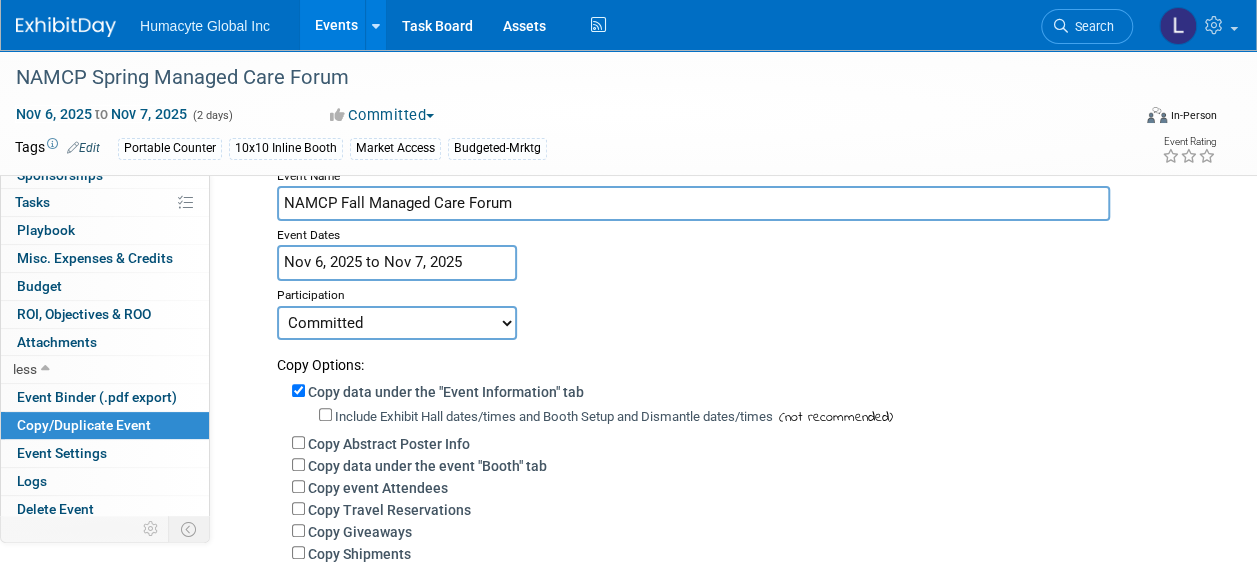 click on "Copy Options:" at bounding box center [739, 357] 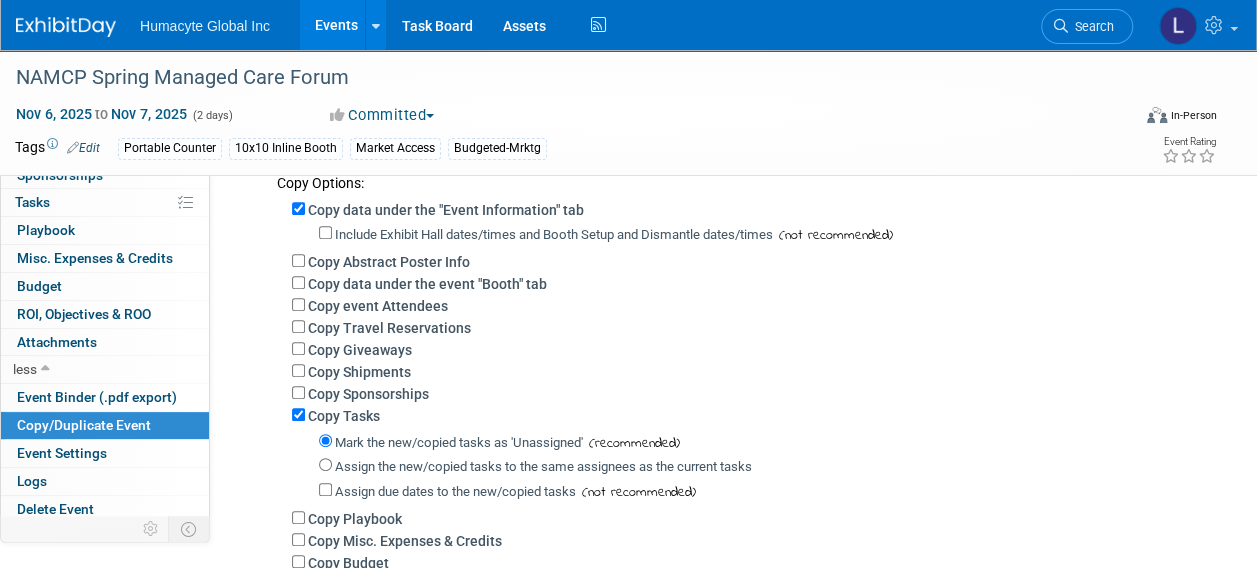 scroll, scrollTop: 300, scrollLeft: 0, axis: vertical 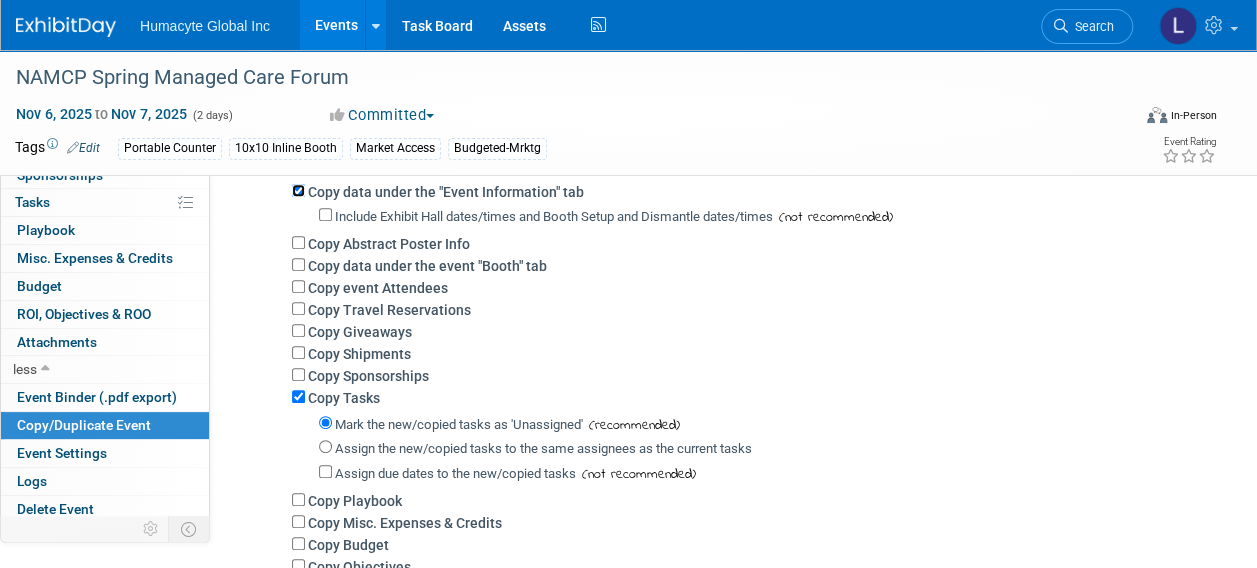 click on "Copy data under the "Event Information" tab" at bounding box center [298, 190] 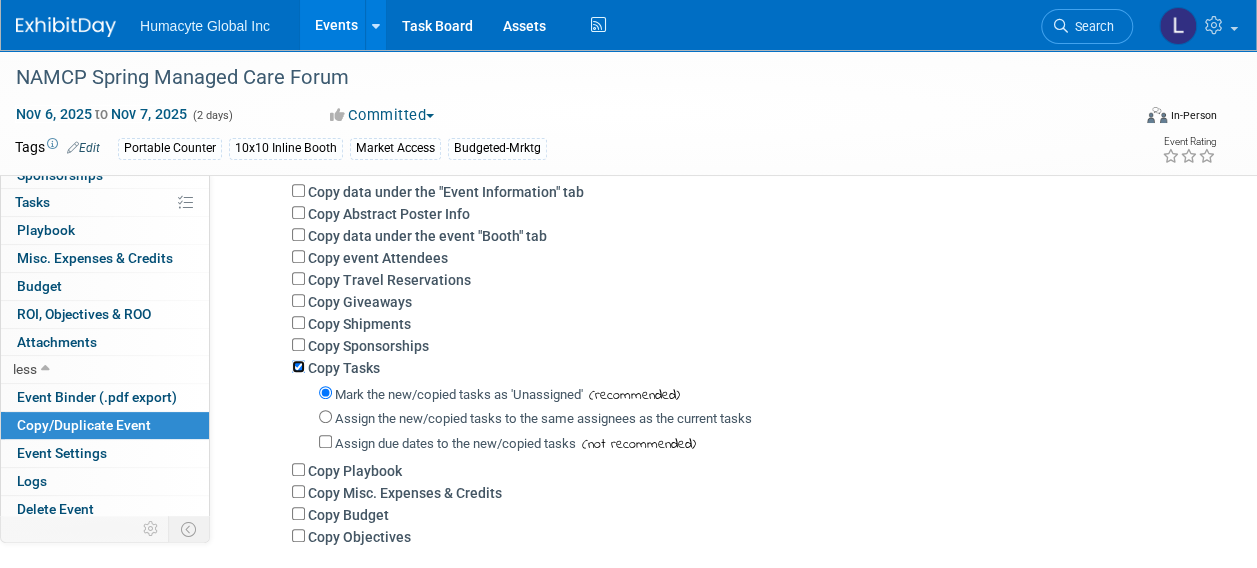 click on "Copy Tasks" at bounding box center (298, 366) 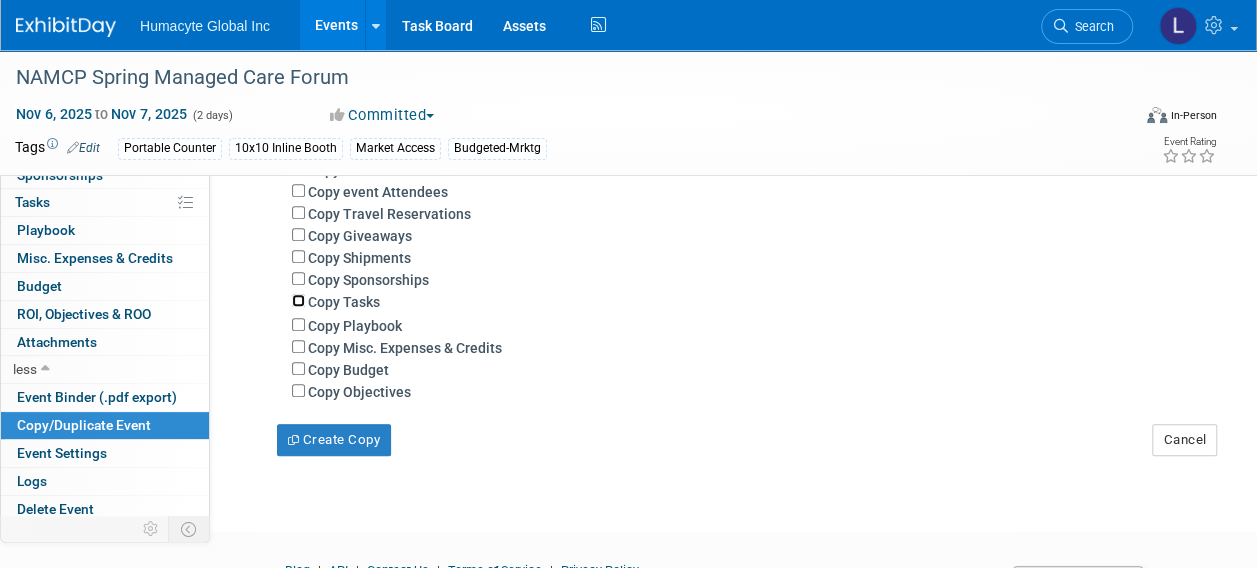 scroll, scrollTop: 472, scrollLeft: 0, axis: vertical 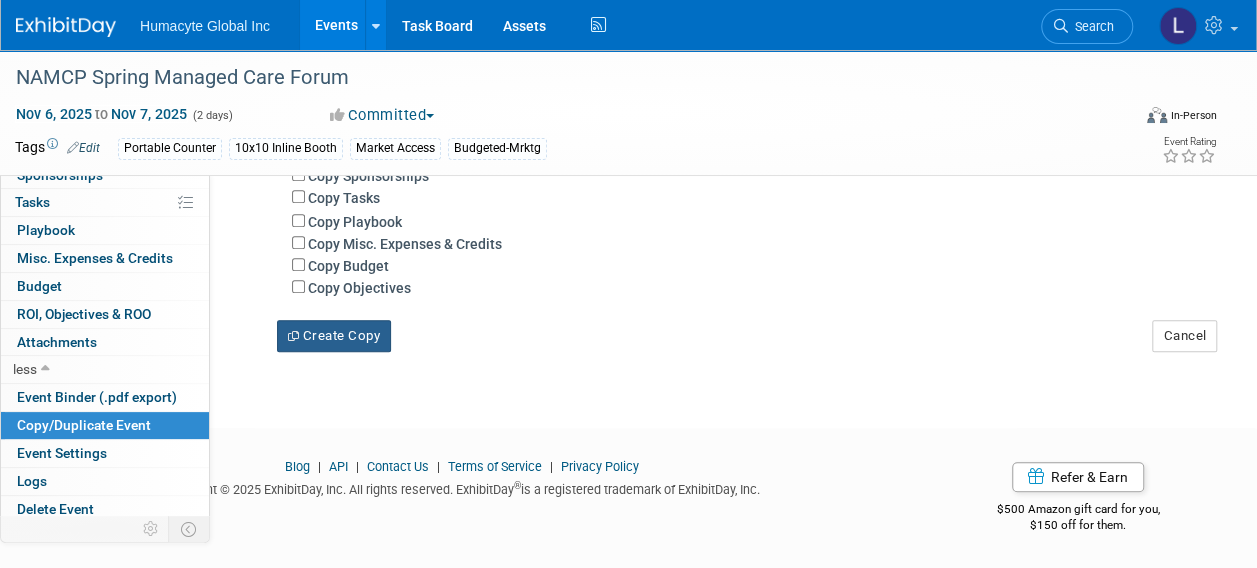click on "Create Copy" at bounding box center [334, 336] 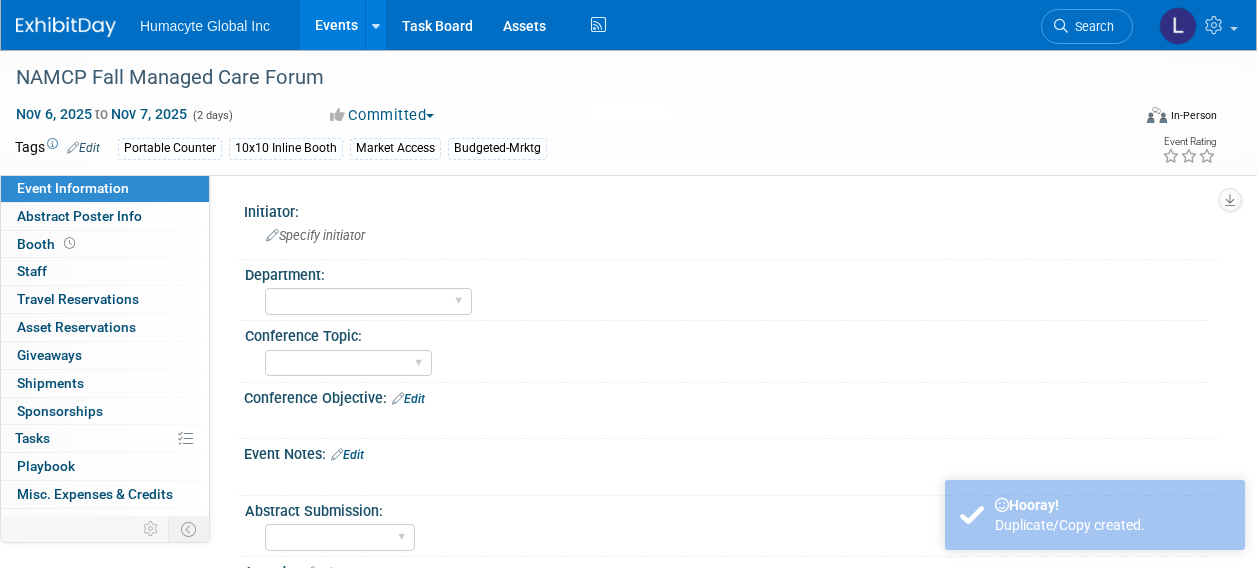 scroll, scrollTop: 0, scrollLeft: 0, axis: both 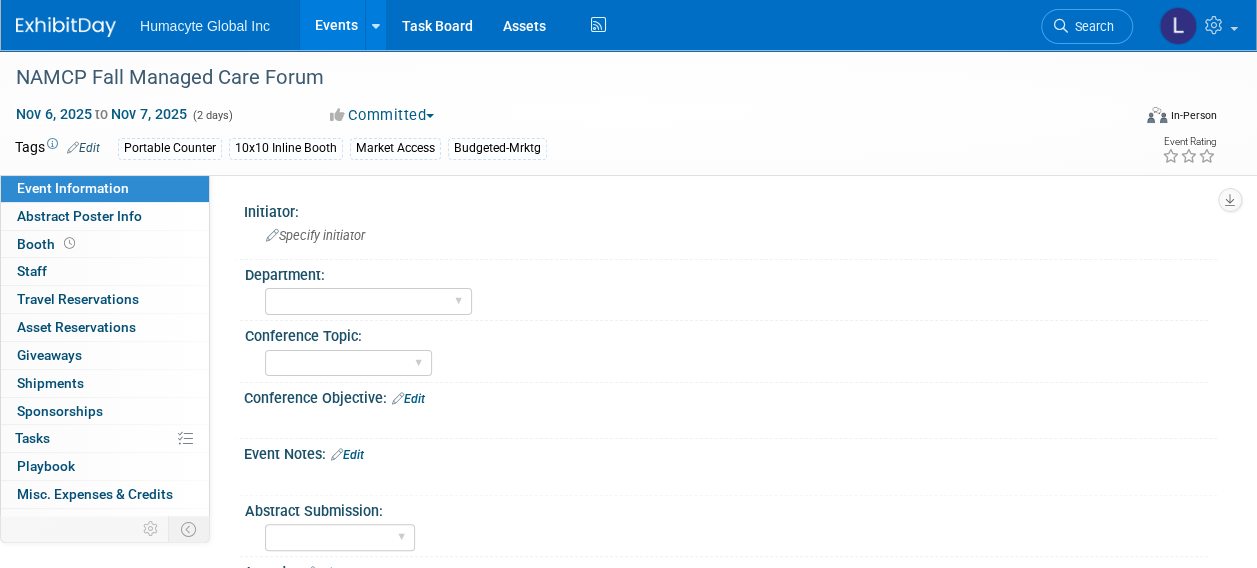 click on "Committed" at bounding box center [382, 115] 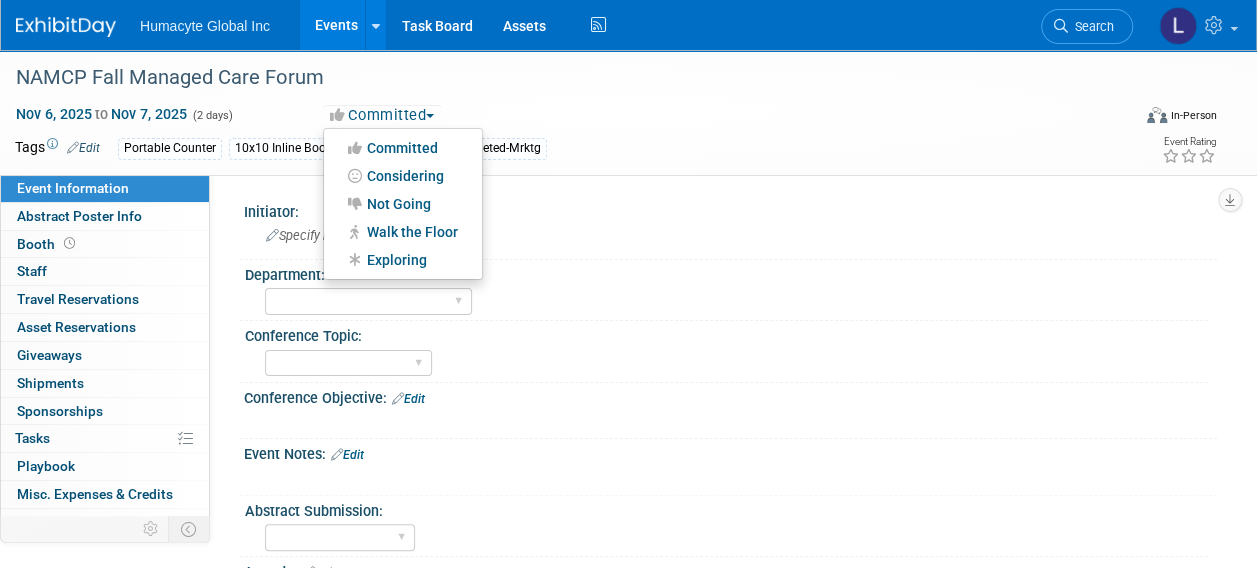 click on "Committed
Committed
Considering
Not Going
Walk the Floor
Exploring" at bounding box center [513, 116] 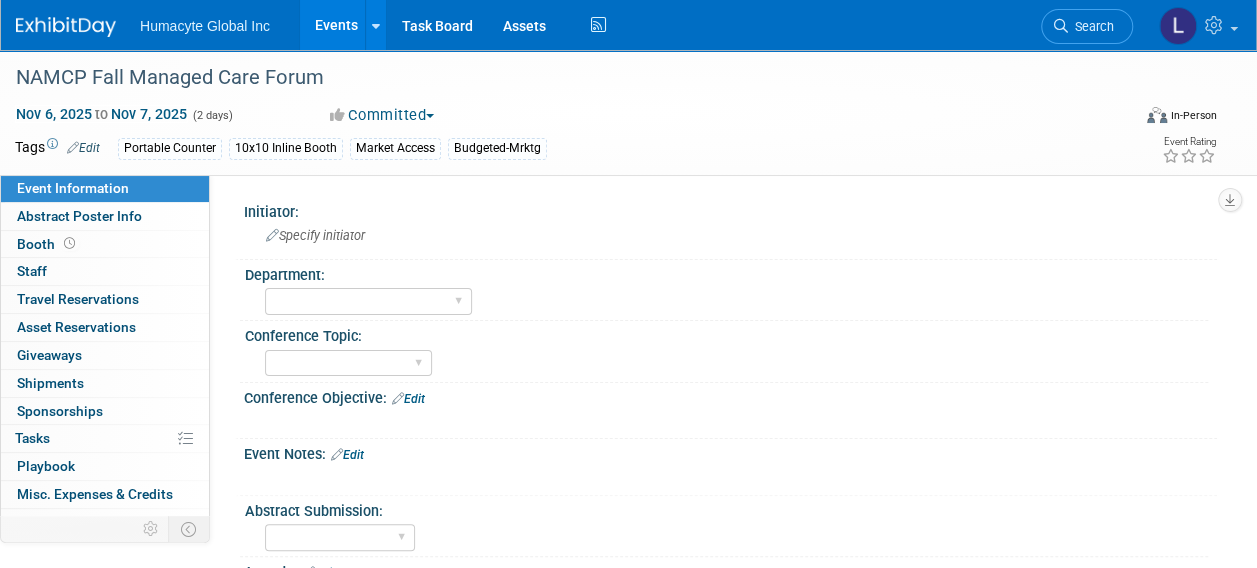 click on "Portable Counter
10x10 Inline Booth
Market Access
Budgeted-Mrktg" at bounding box center (565, 149) 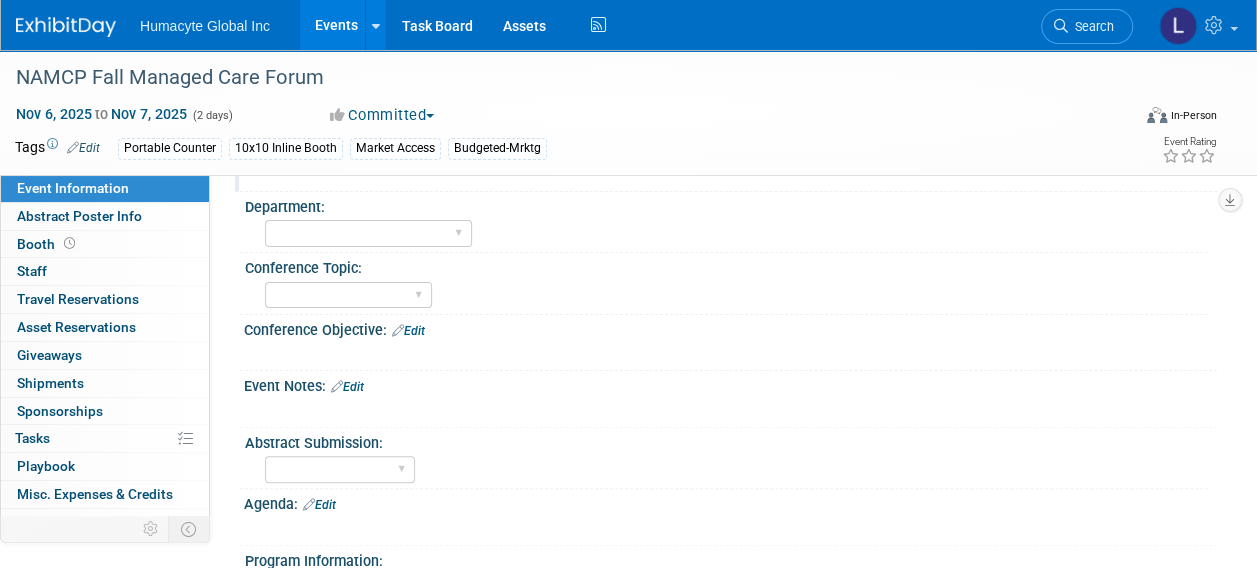 scroll, scrollTop: 0, scrollLeft: 0, axis: both 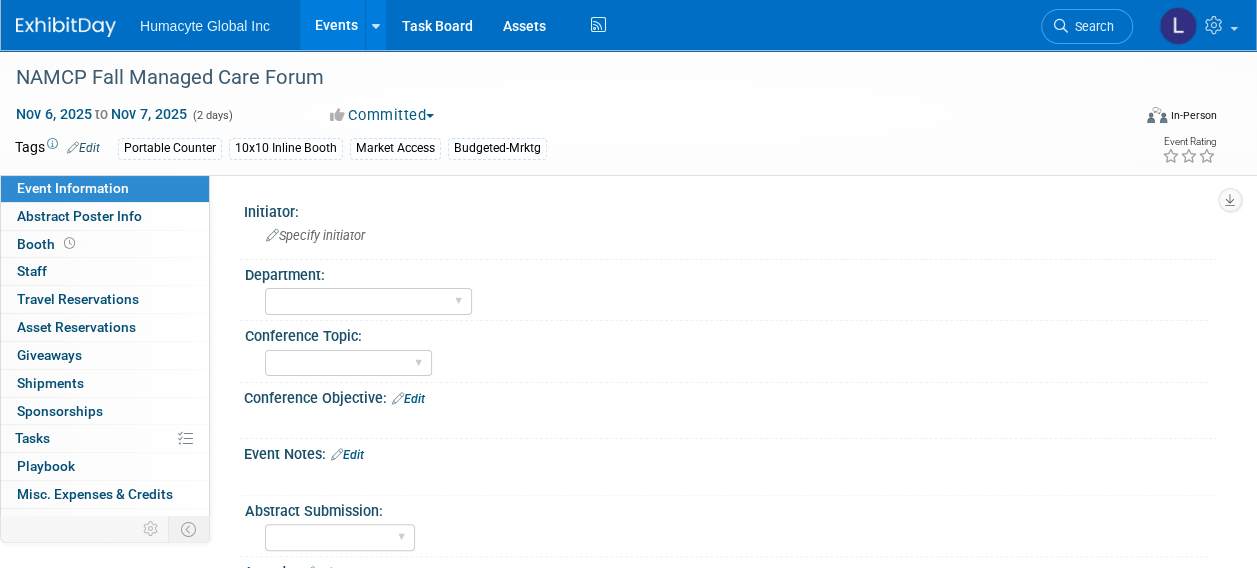 click on "Portable Counter
10x10 Inline Booth
Market Access
Budgeted-Mrktg" at bounding box center [565, 149] 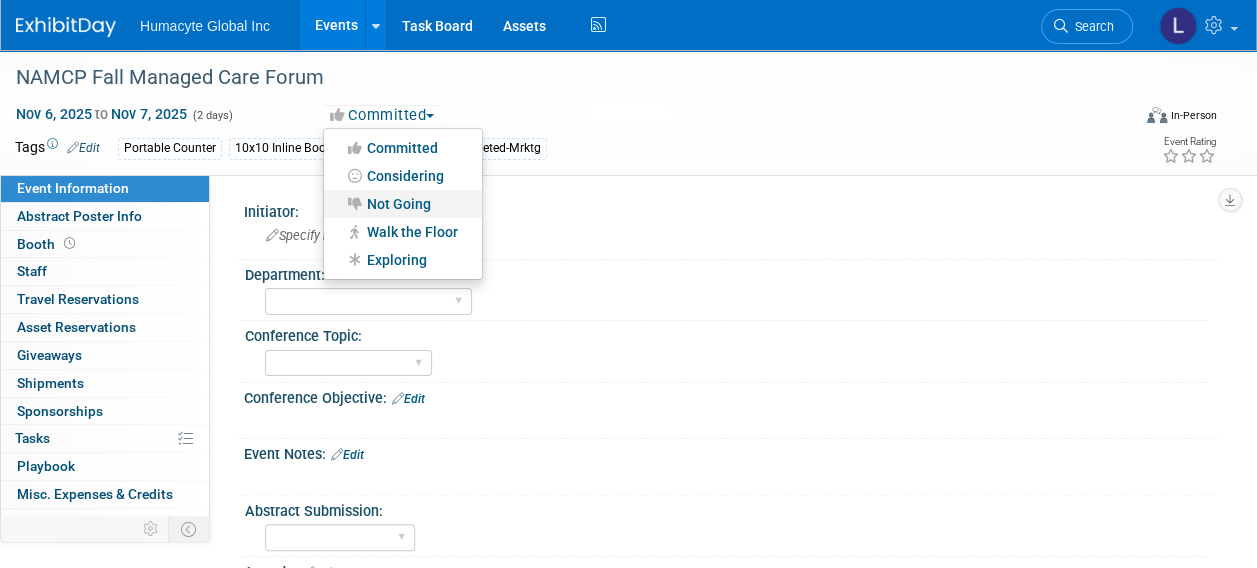 click on "Not Going" at bounding box center (403, 204) 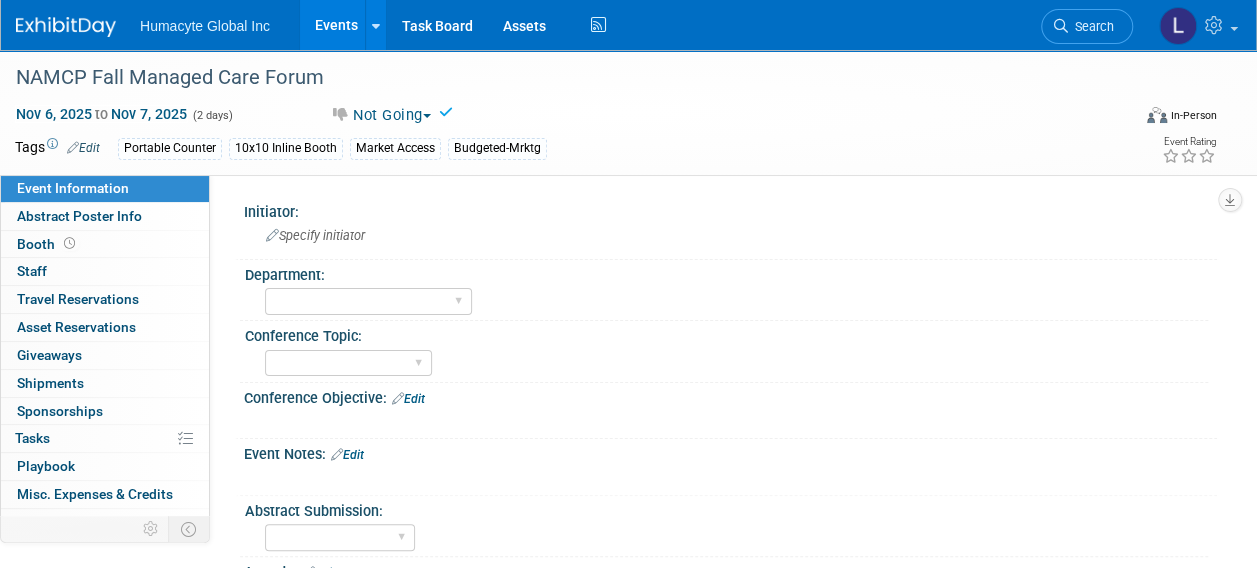 click on "Nov 6, 2025  to  Nov 7, 2025
(2 days)
Nov 6, 2025 to Nov 7, 2025
Not Going
Committed
Considering
Not Going
Walk the Floor
Exploring
Virtual
In-Person
Hybrid
<img src="https://www.exhibitday.com/Images/Format-Virtual.png" style="width: 22px; height: 18px; margin-top: 2px; margin-bottom: 2px; margin-left: 2px; filter: Grayscale(70%); opacity: 0.9;" />   Virtual
<img src="https://www.exhibitday.com/Images/Format-InPerson.png" style="width: 22px; height: 18px; margin-top: 2px; margin-bottom: 2px; margin-left: 2px; filter: Grayscale(70%); opacity: 0.9;" />   In-Person
<img src="https://www.exhibitday.com/Images/Format-Hybrid.png" style="width: 22px; height: 18px; margin-top: 2px; margin-bottom: 2px; margin-left: 2px; filter: Grayscale(70%); opacity: 0.9;" />   Hybrid" at bounding box center (616, 119) 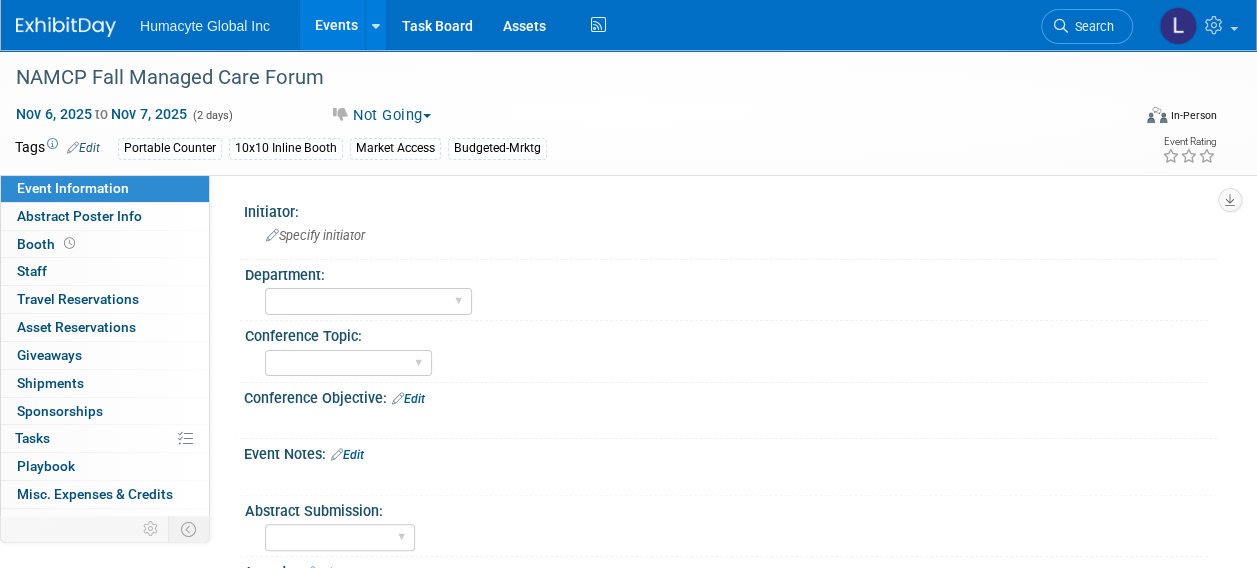 click on "Events" at bounding box center (336, 25) 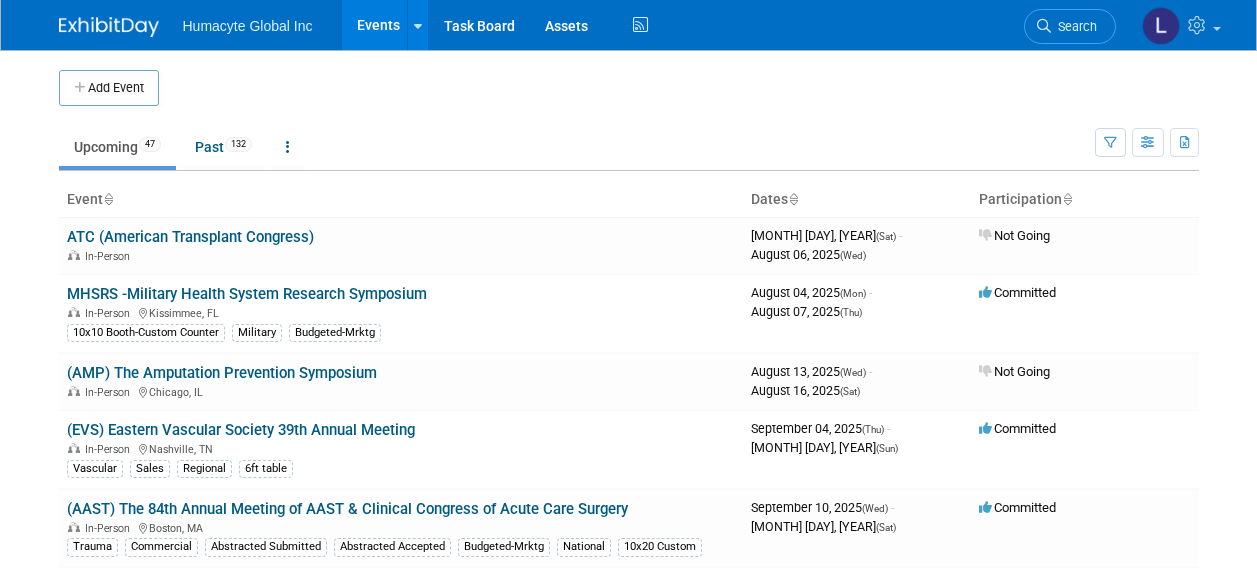 scroll, scrollTop: 0, scrollLeft: 0, axis: both 